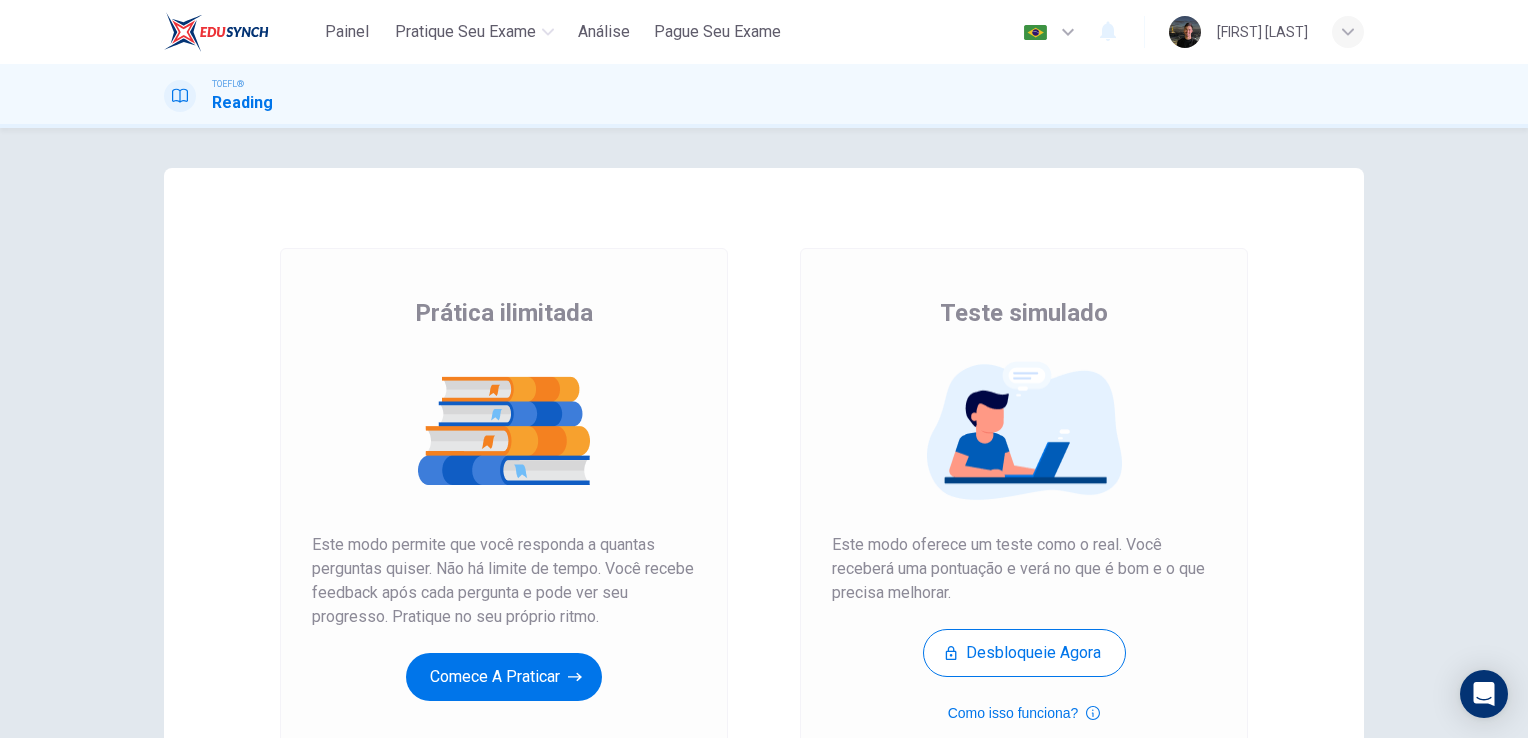 scroll, scrollTop: 0, scrollLeft: 0, axis: both 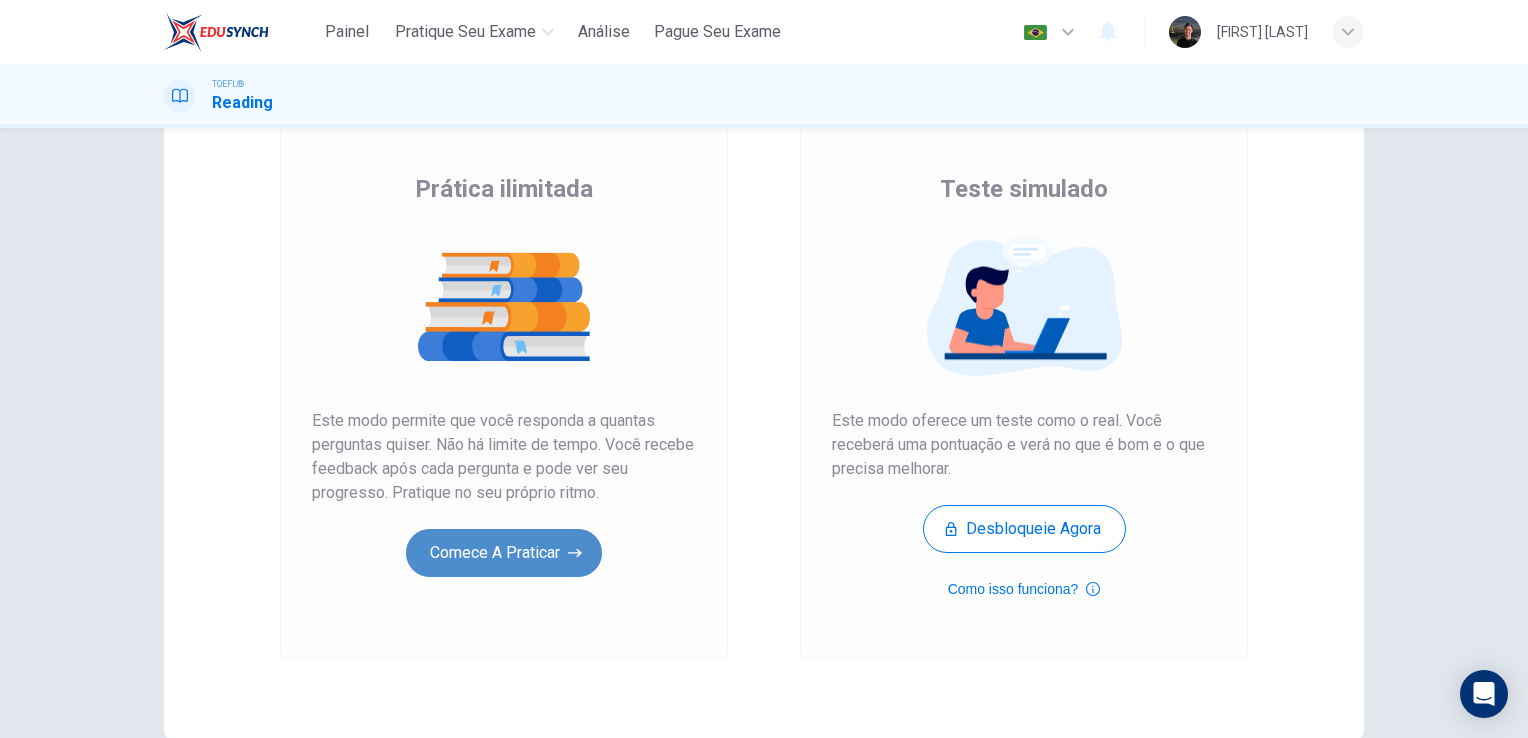 click on "Comece a praticar" at bounding box center (504, 553) 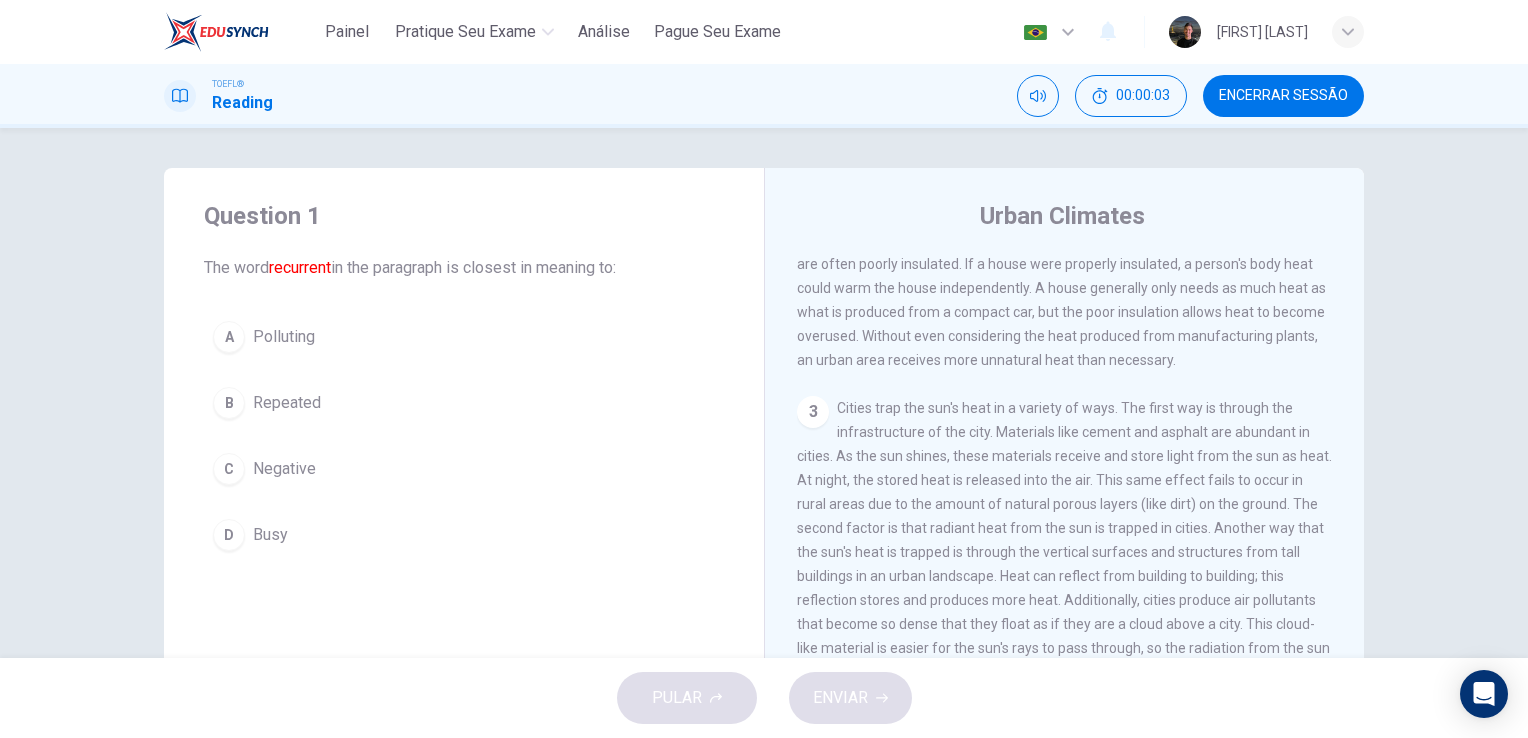 scroll, scrollTop: 0, scrollLeft: 0, axis: both 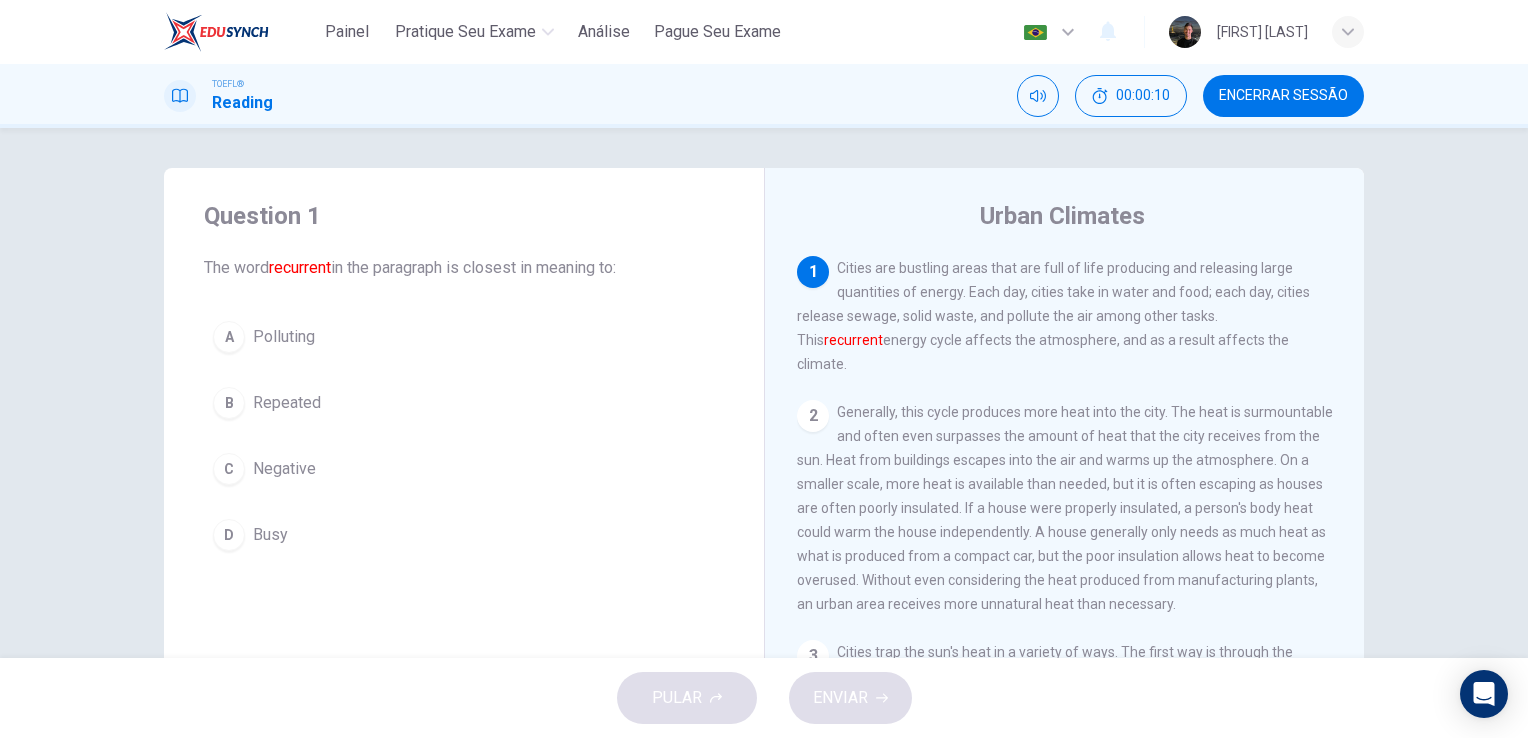 click on "Generally, this cycle produces more heat into the city. The heat is surmountable and often even surpasses the amount of heat that the city receives from the sun. Heat from buildings escapes into the air and warms up the atmosphere. On a smaller scale, more heat is available than needed, but it is often escaping as houses are often poorly insulated. If a house were properly insulated, a person's body heat could warm the house independently. A house generally only needs as much heat as what is produced from a compact car, but the poor insulation allows heat to become overused. Without even considering the heat produced from manufacturing plants, an urban area receives more unnatural heat than necessary." at bounding box center [1065, 508] 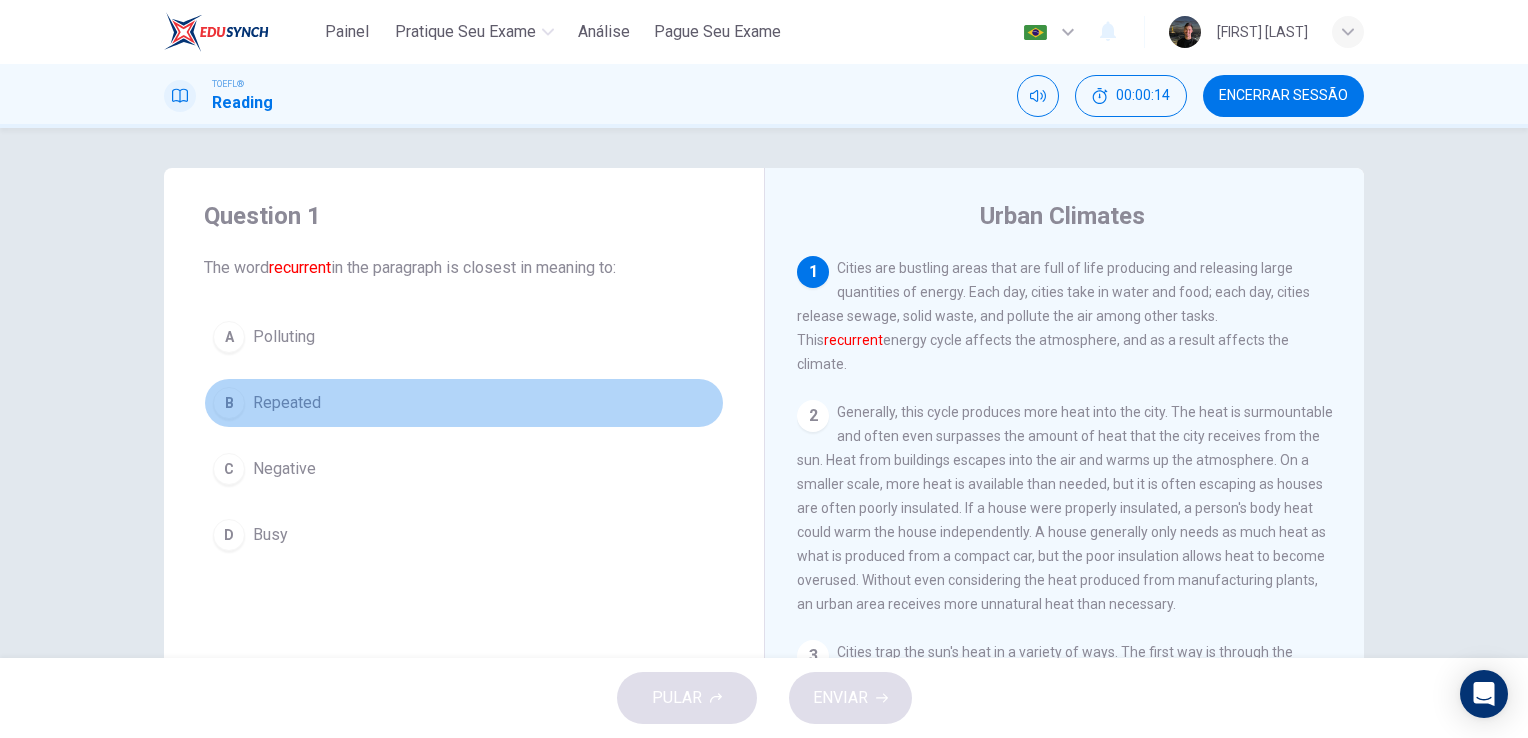 click on "B" at bounding box center [229, 403] 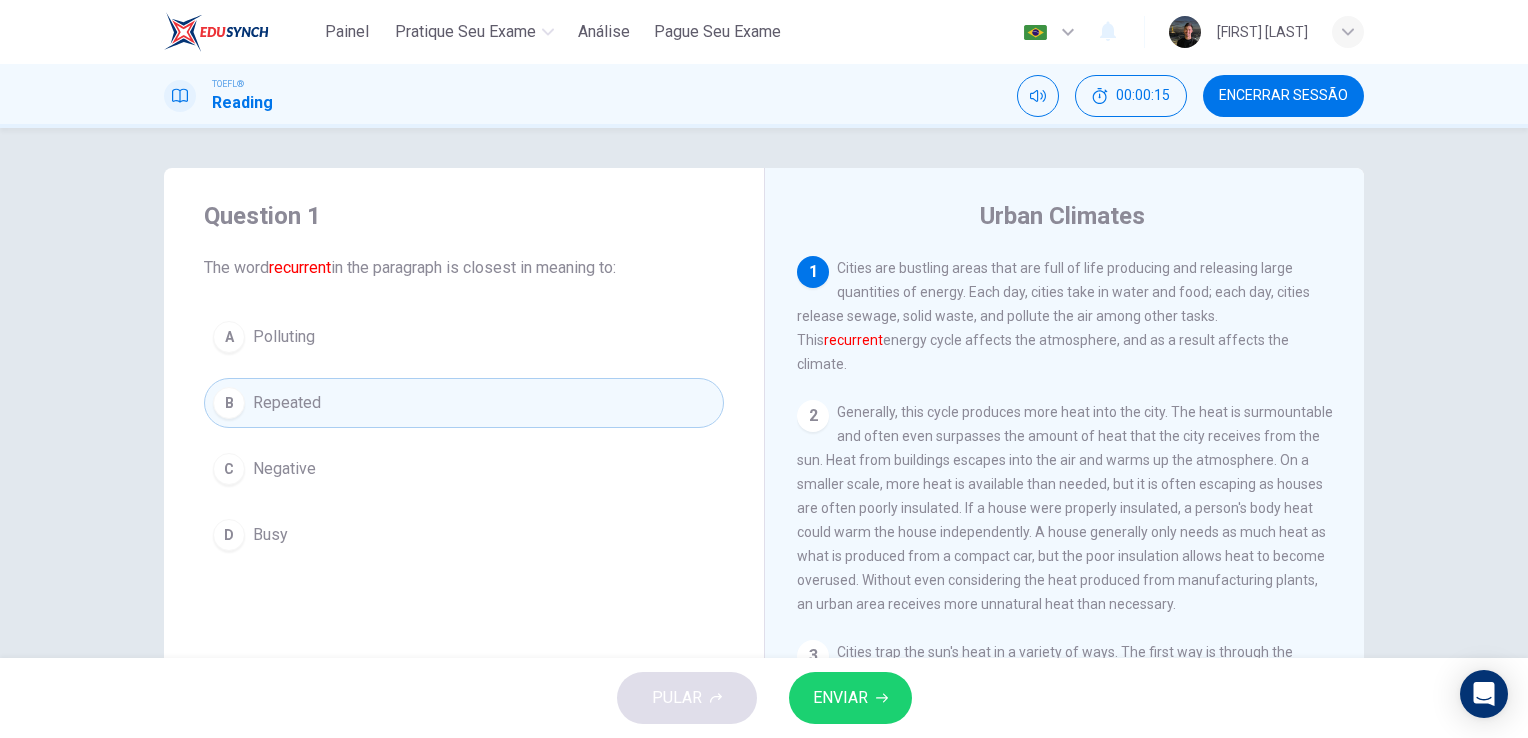 click on "ENVIAR" at bounding box center [840, 698] 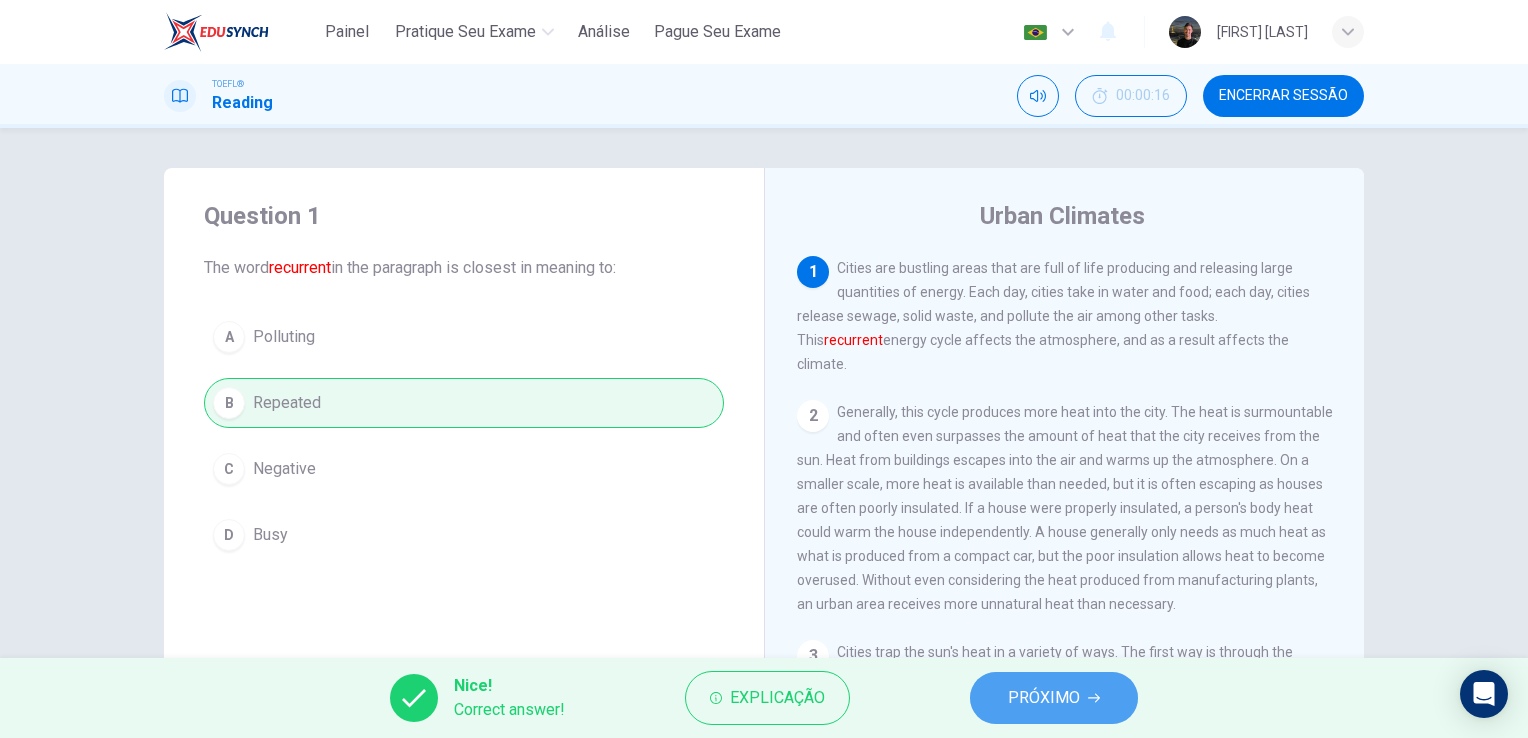 click on "PRÓXIMO" at bounding box center (1044, 698) 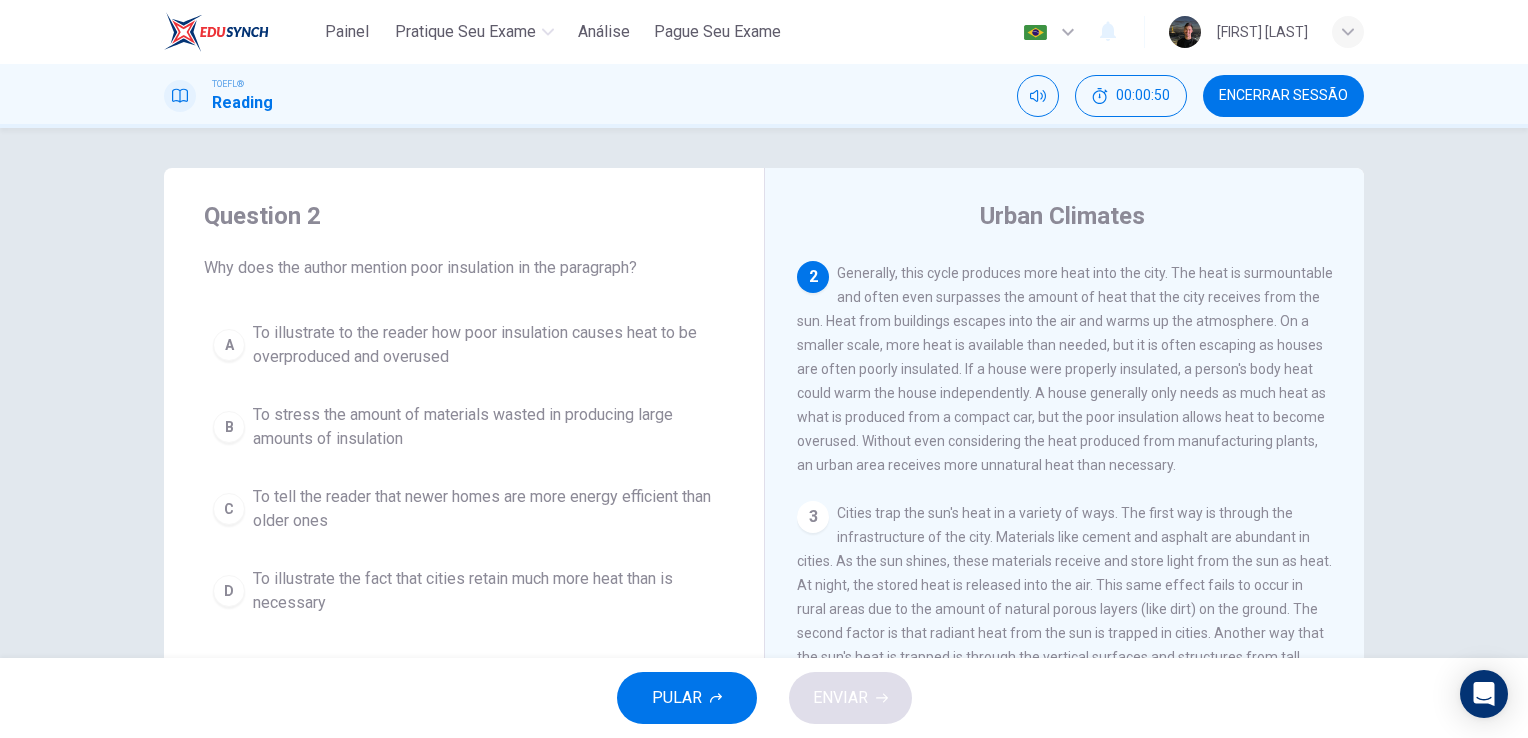 scroll, scrollTop: 116, scrollLeft: 0, axis: vertical 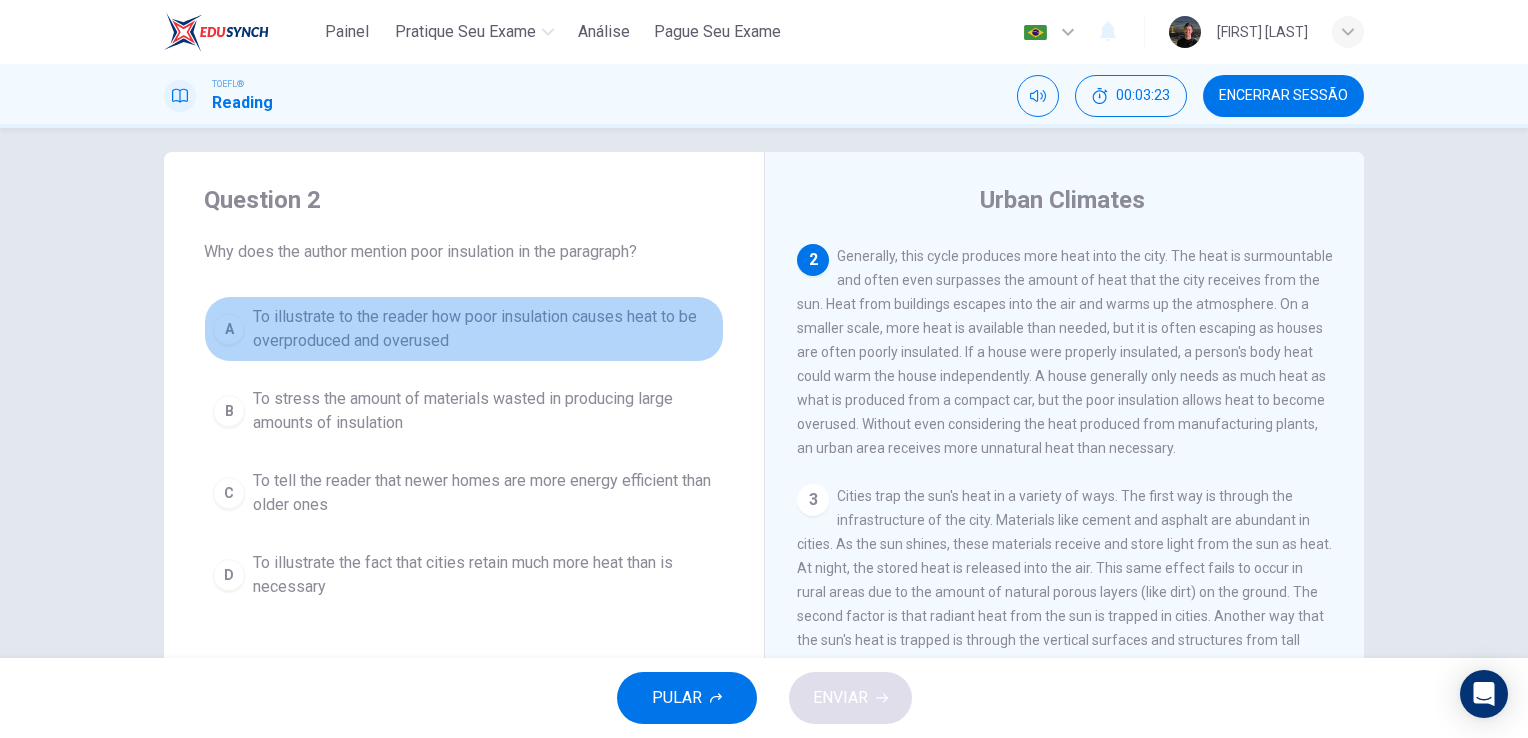 click on "To illustrate to the reader how poor insulation causes heat to be overproduced and overused" at bounding box center [484, 329] 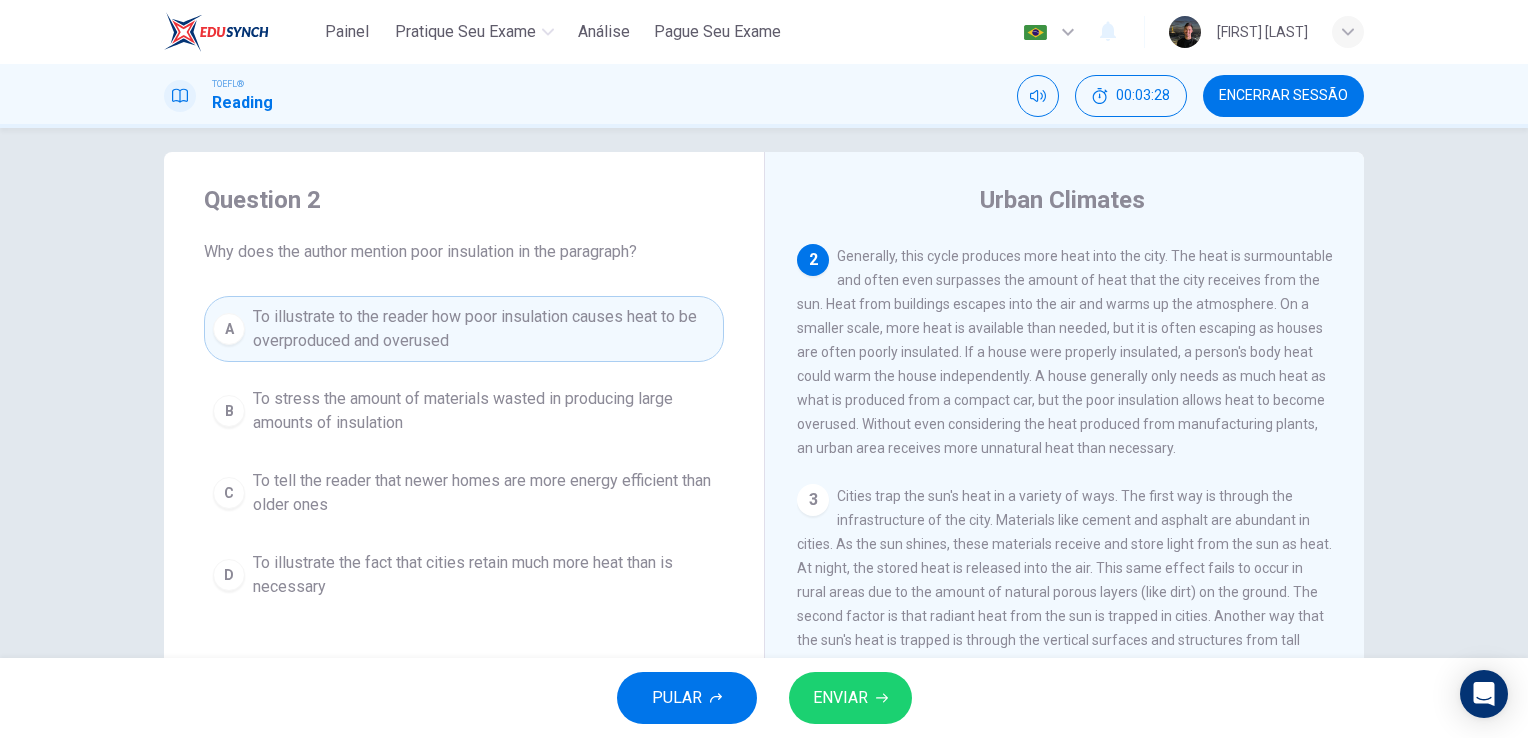 click on "ENVIAR" at bounding box center [840, 698] 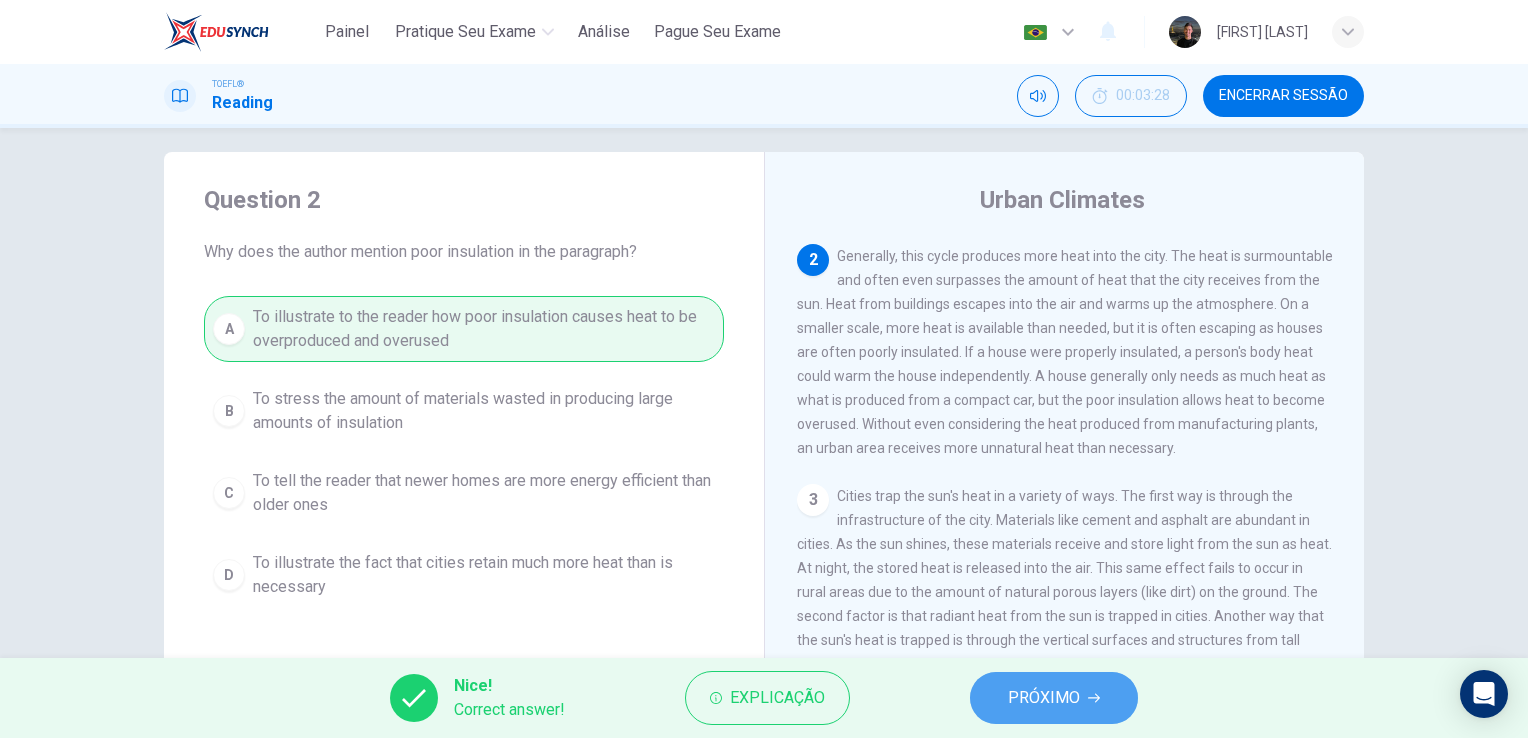 click on "PRÓXIMO" at bounding box center [1054, 698] 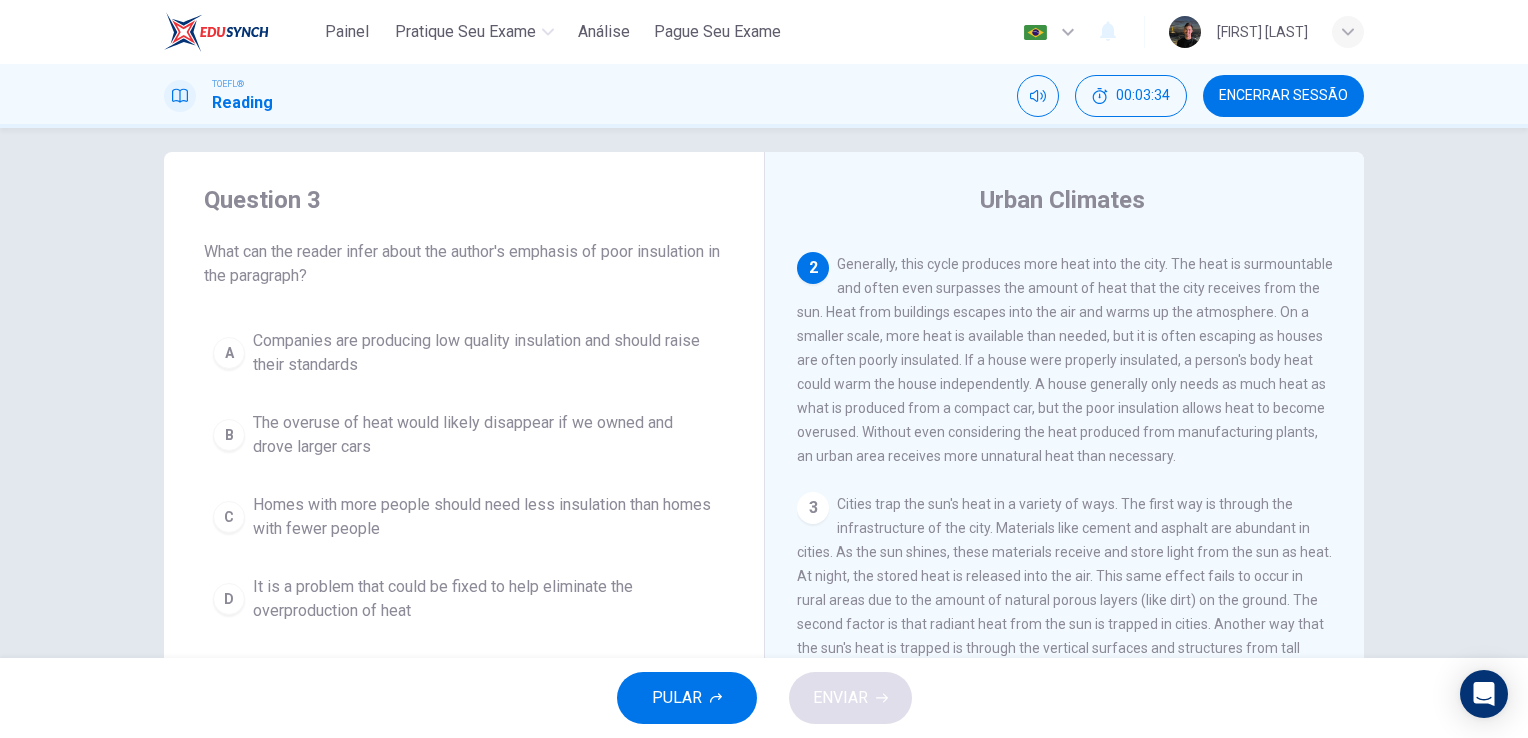 scroll, scrollTop: 104, scrollLeft: 0, axis: vertical 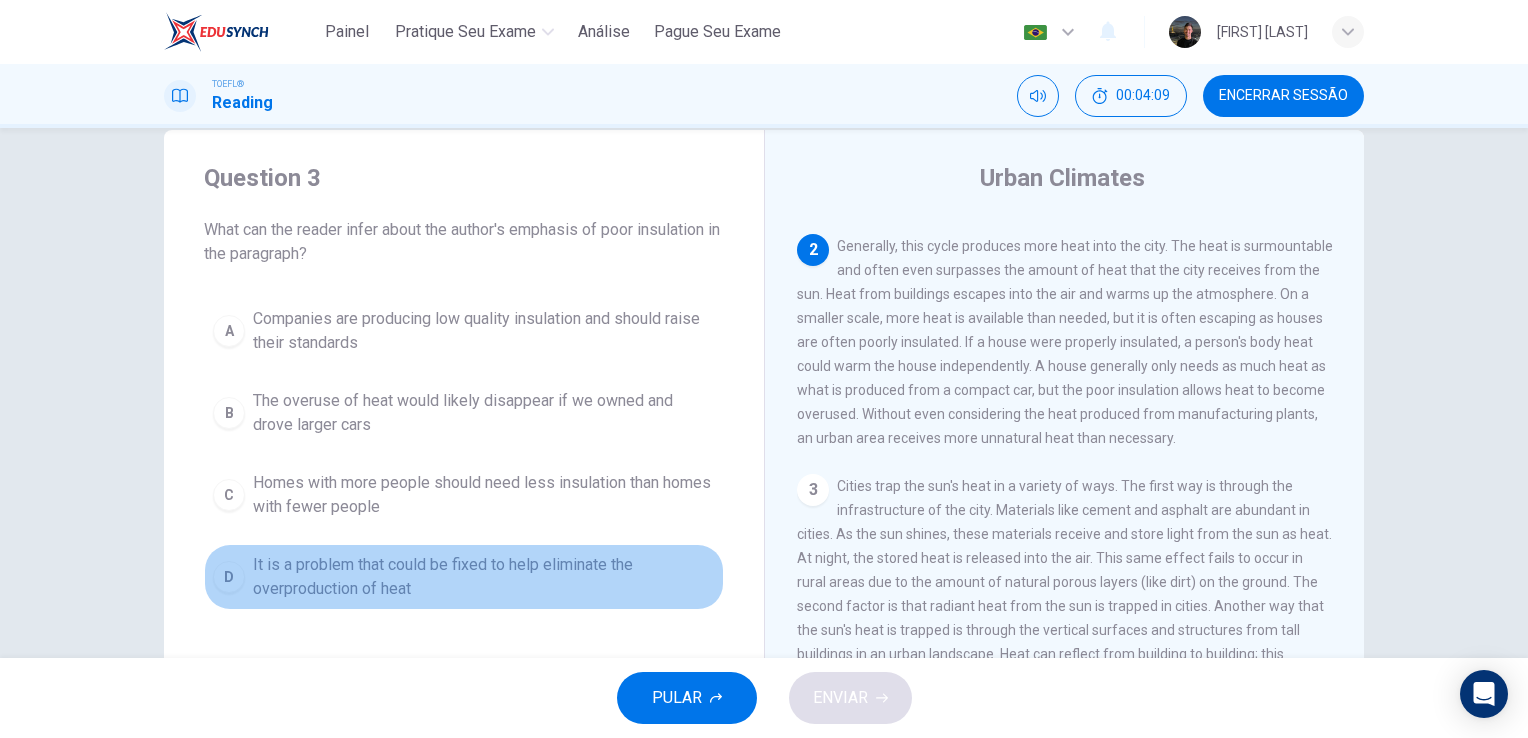 click on "It is a problem that could be fixed to help eliminate the overproduction of heat" at bounding box center [484, 577] 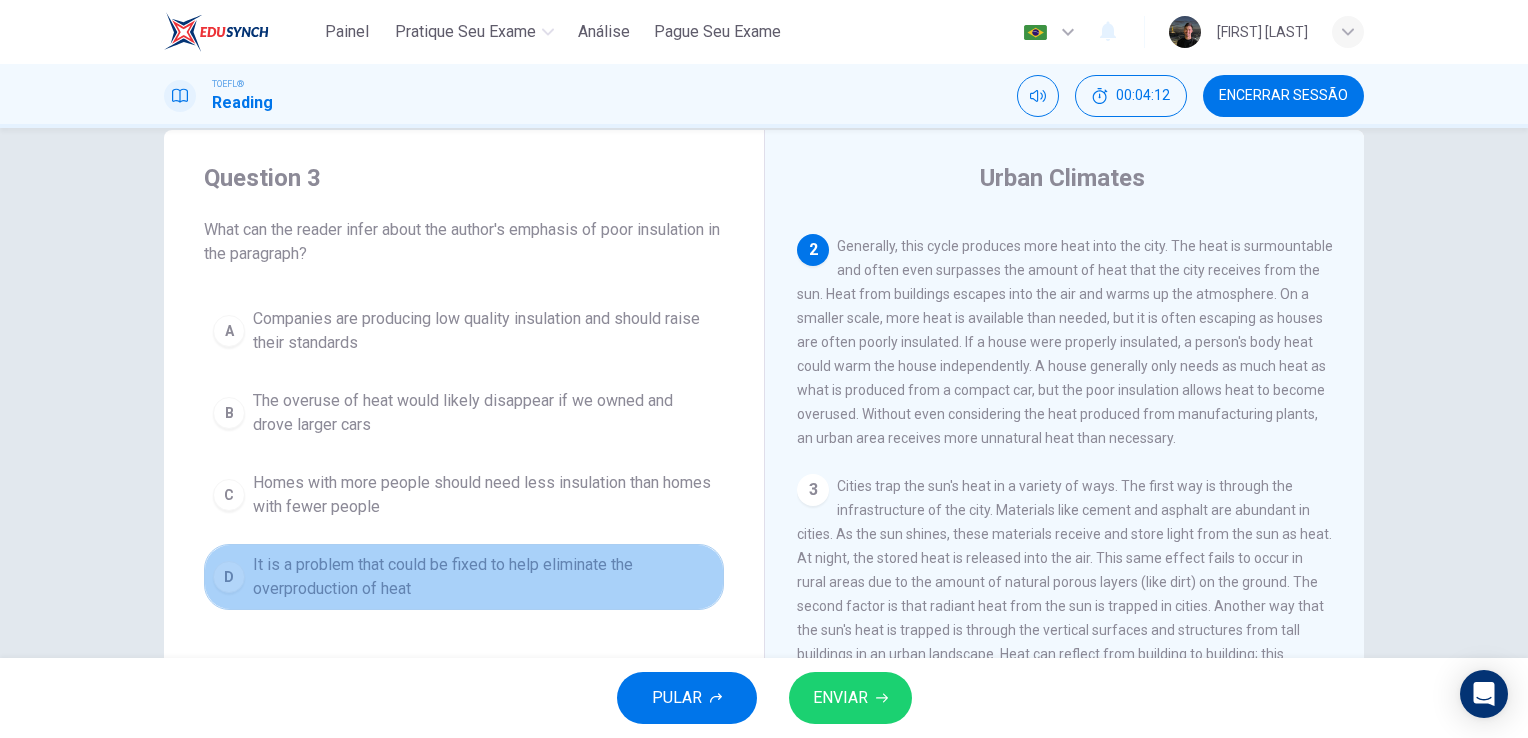 click on "It is a problem that could be fixed to help eliminate the overproduction of heat" at bounding box center [484, 577] 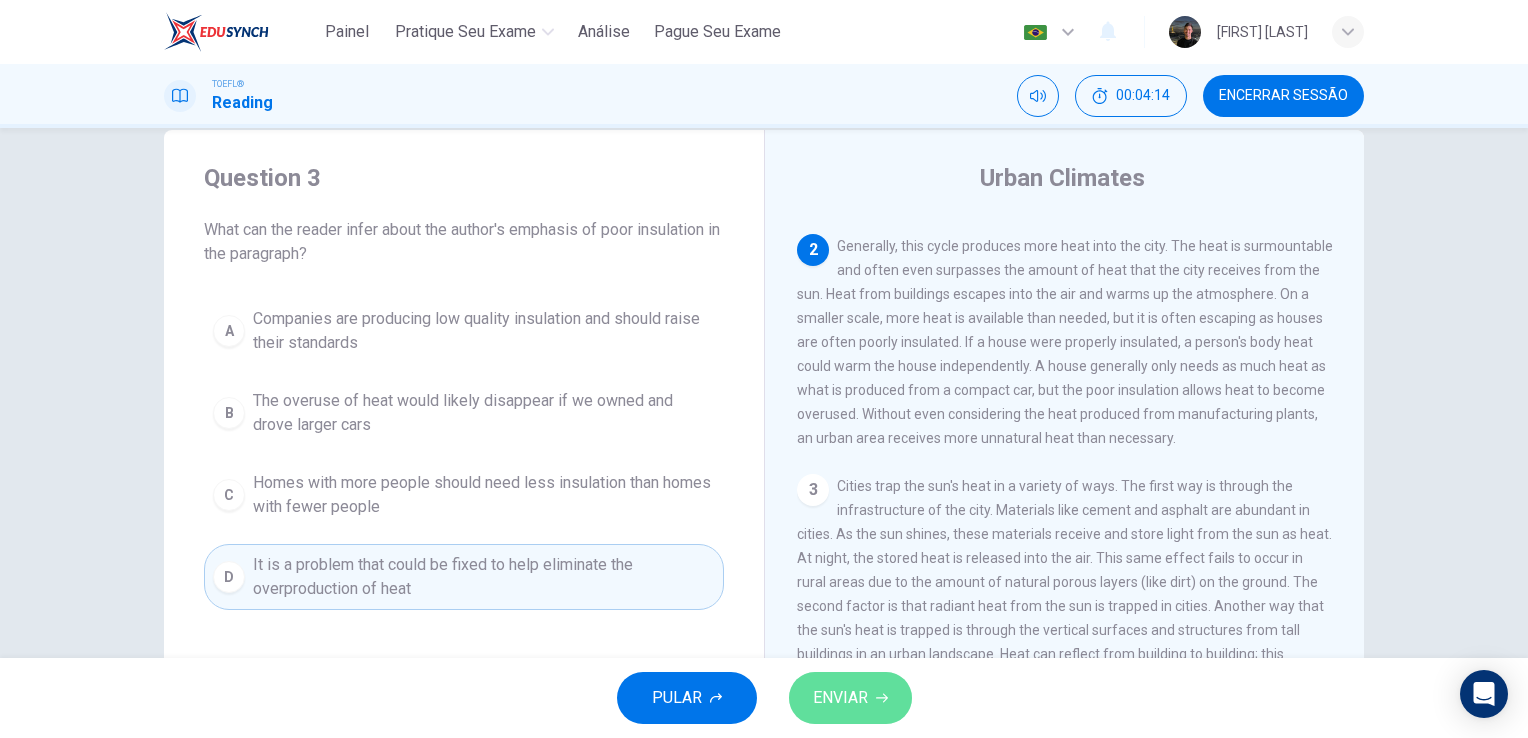click on "ENVIAR" at bounding box center (840, 698) 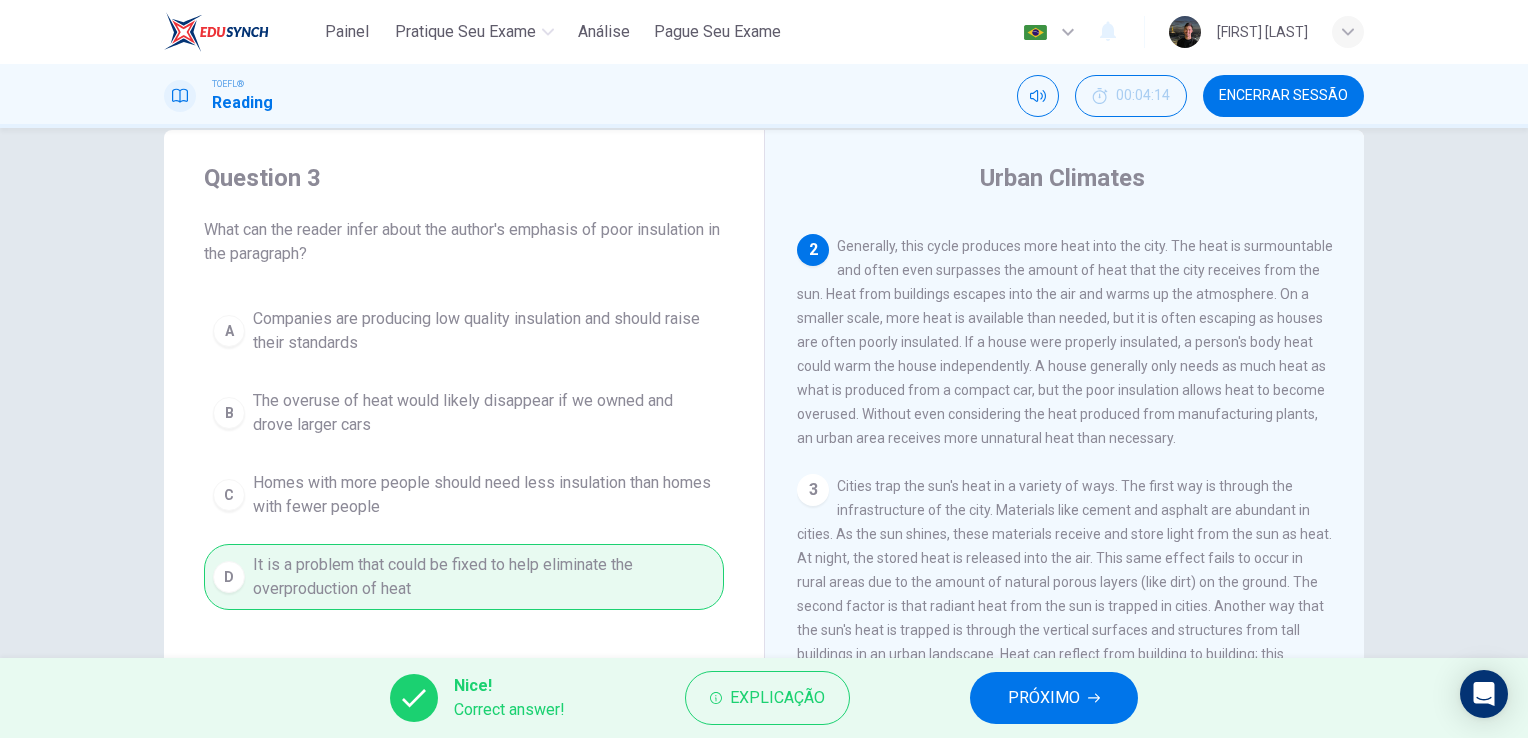 click on "PRÓXIMO" at bounding box center [1044, 698] 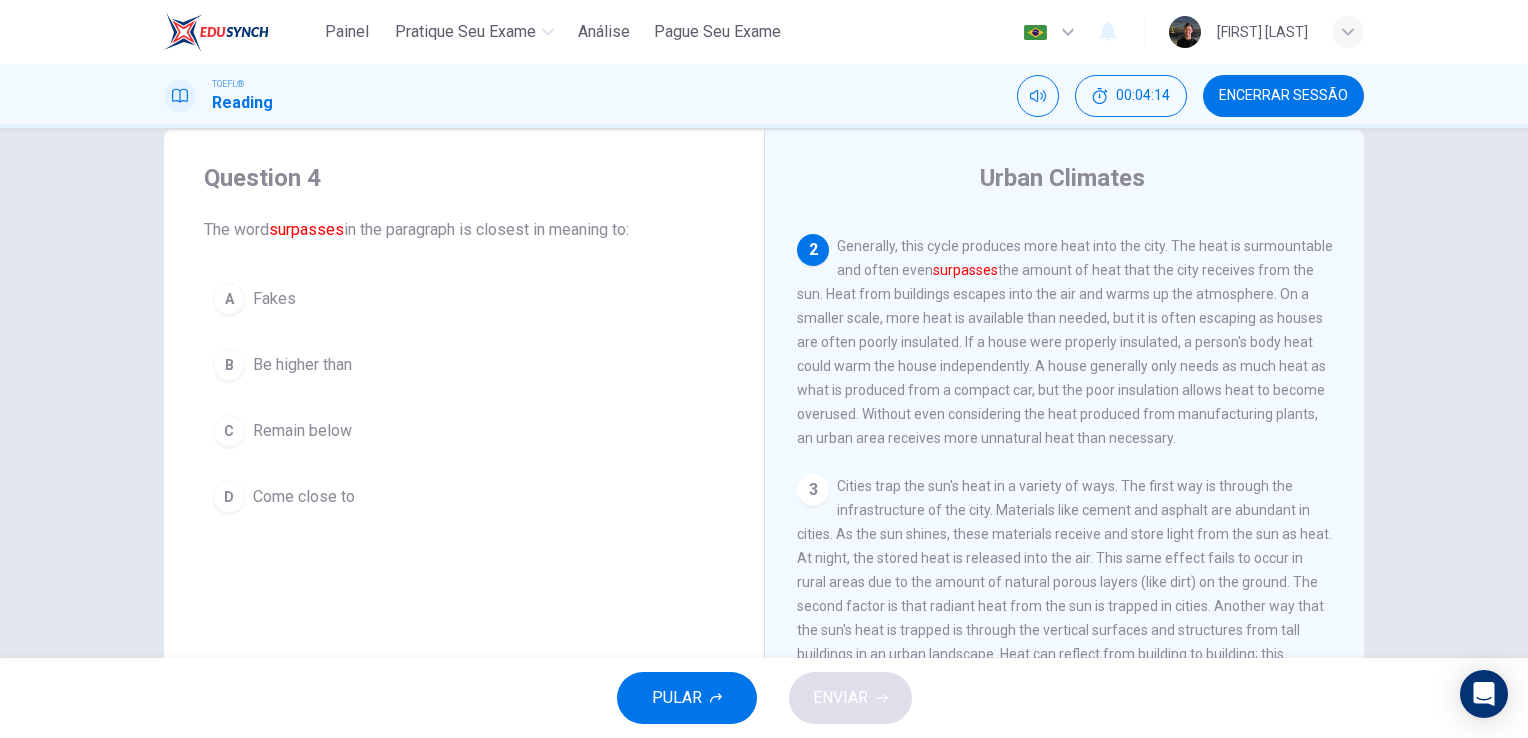 scroll, scrollTop: 123, scrollLeft: 0, axis: vertical 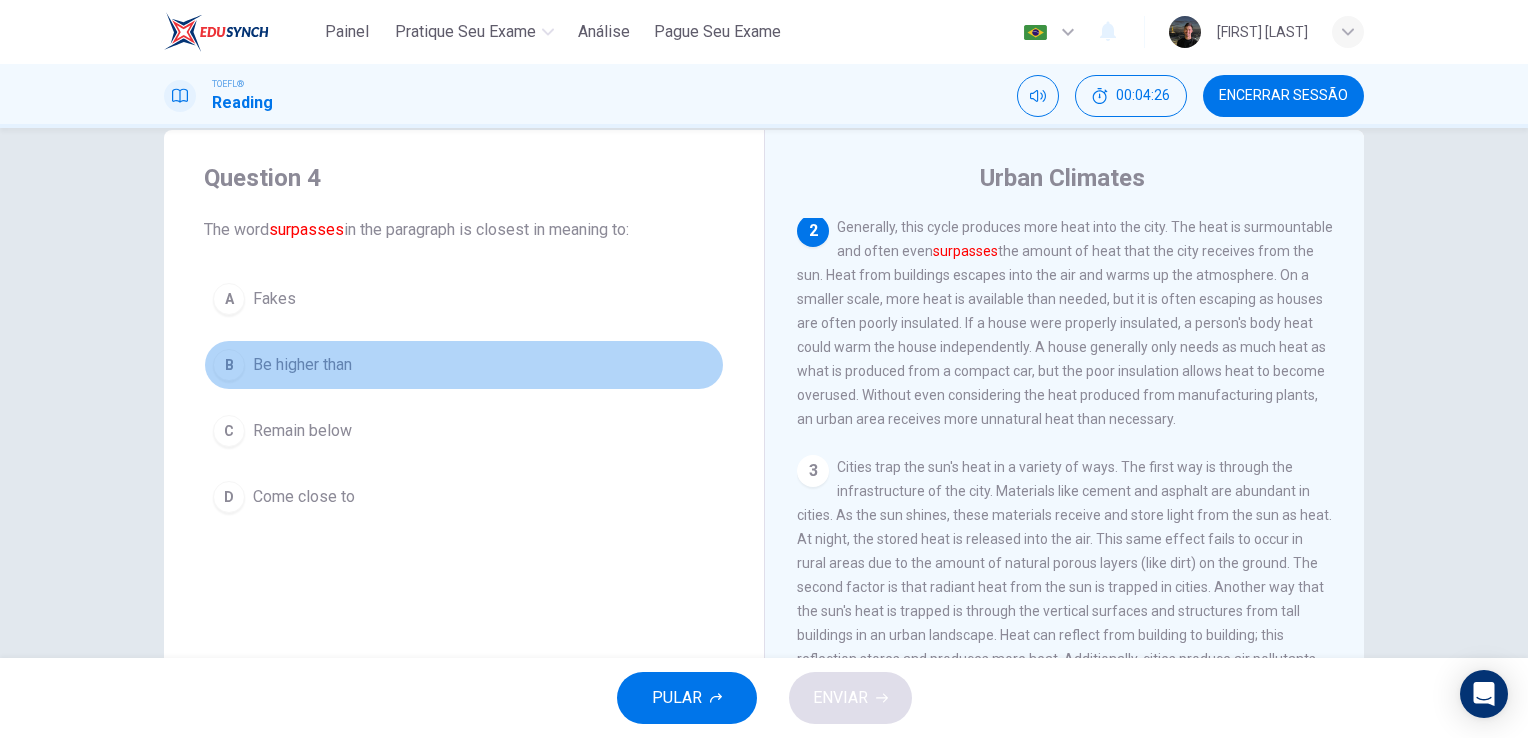 click on "B" at bounding box center [229, 365] 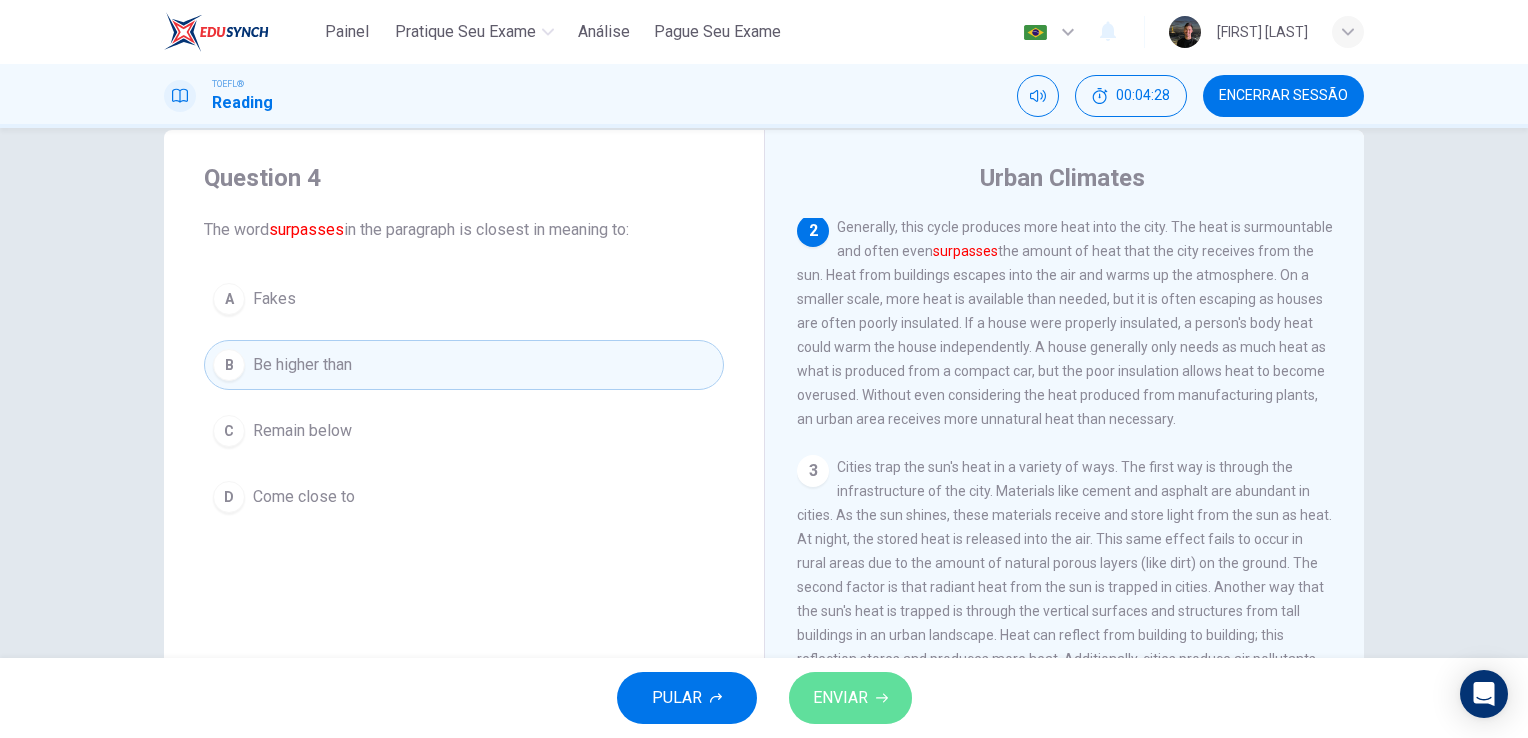 click on "ENVIAR" at bounding box center [840, 698] 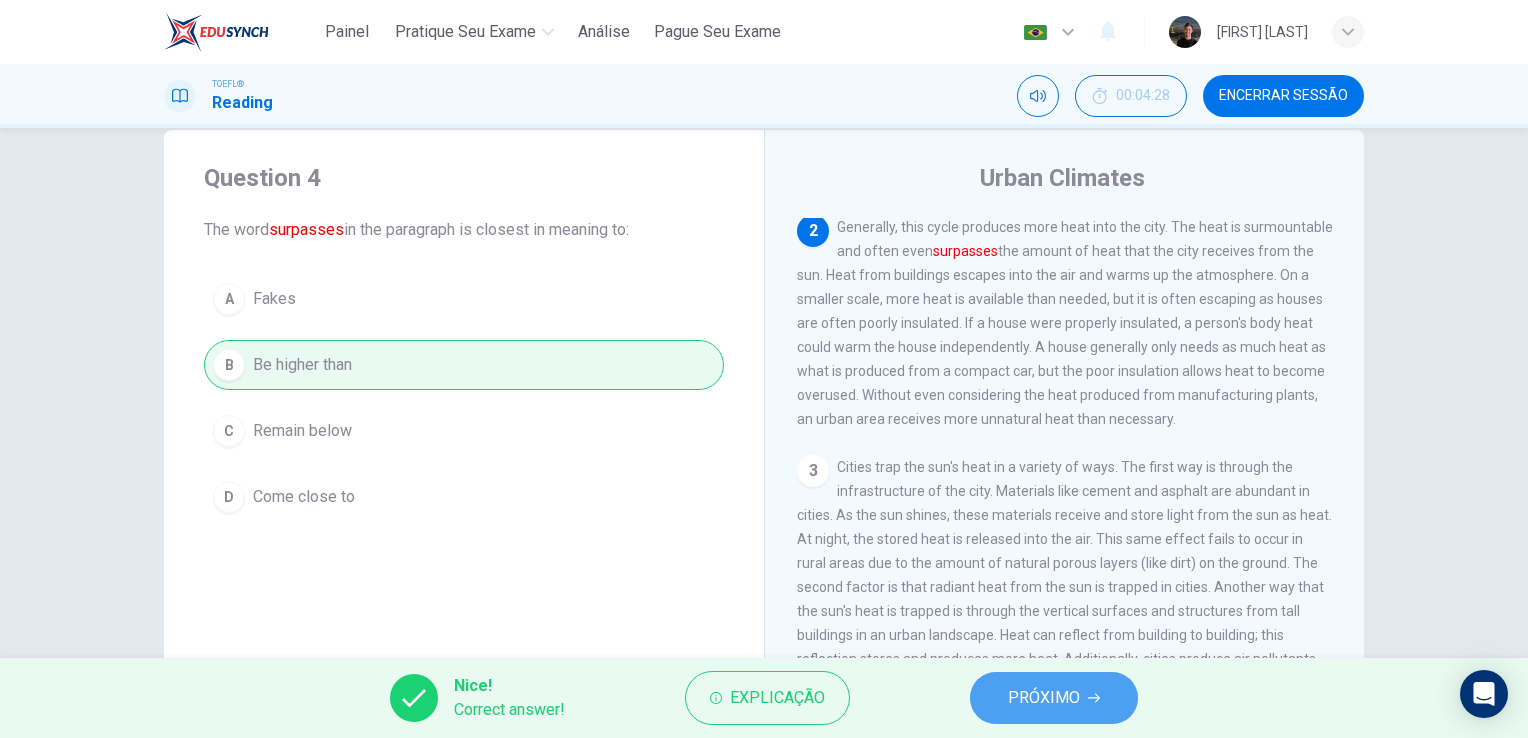 click on "PRÓXIMO" at bounding box center [1044, 698] 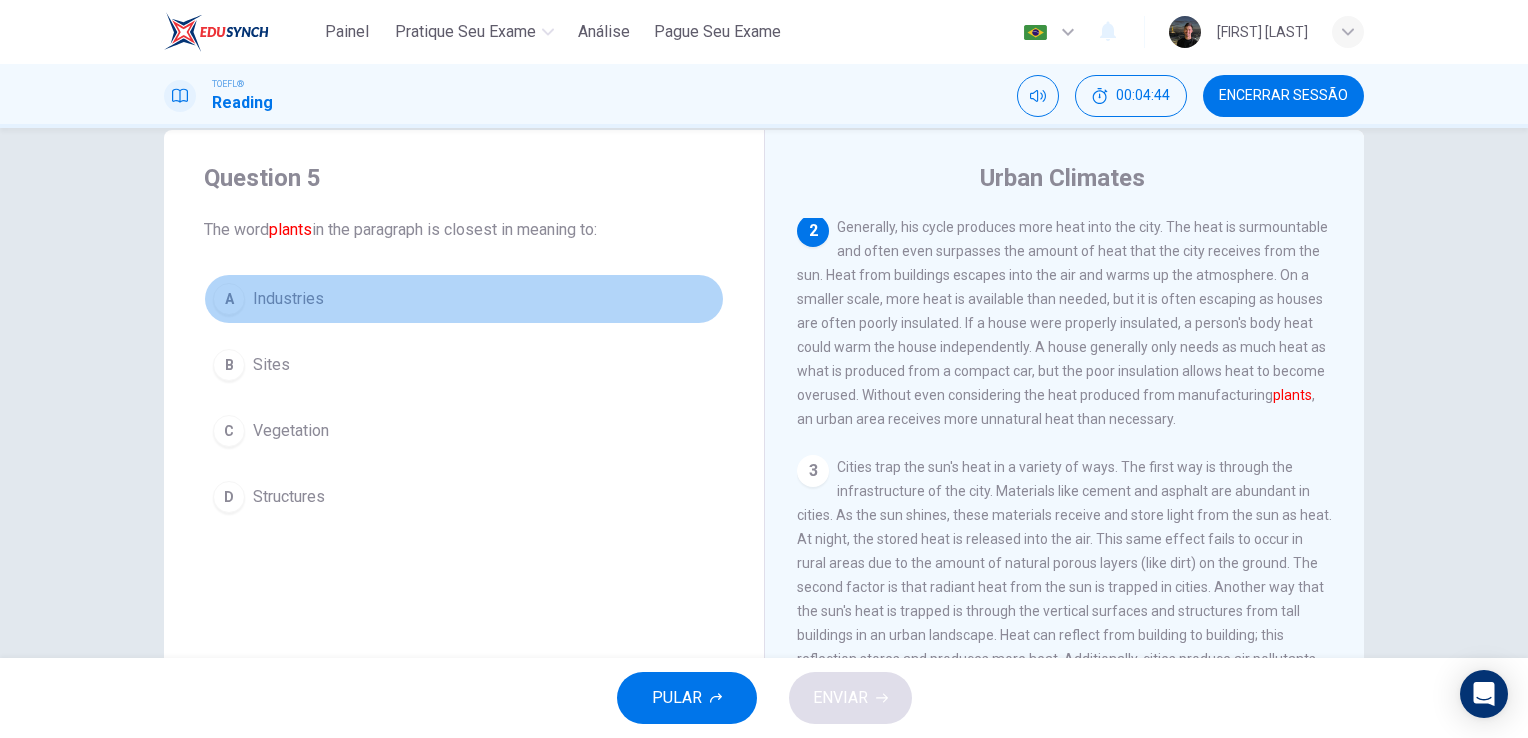 click on "Industries" at bounding box center (288, 299) 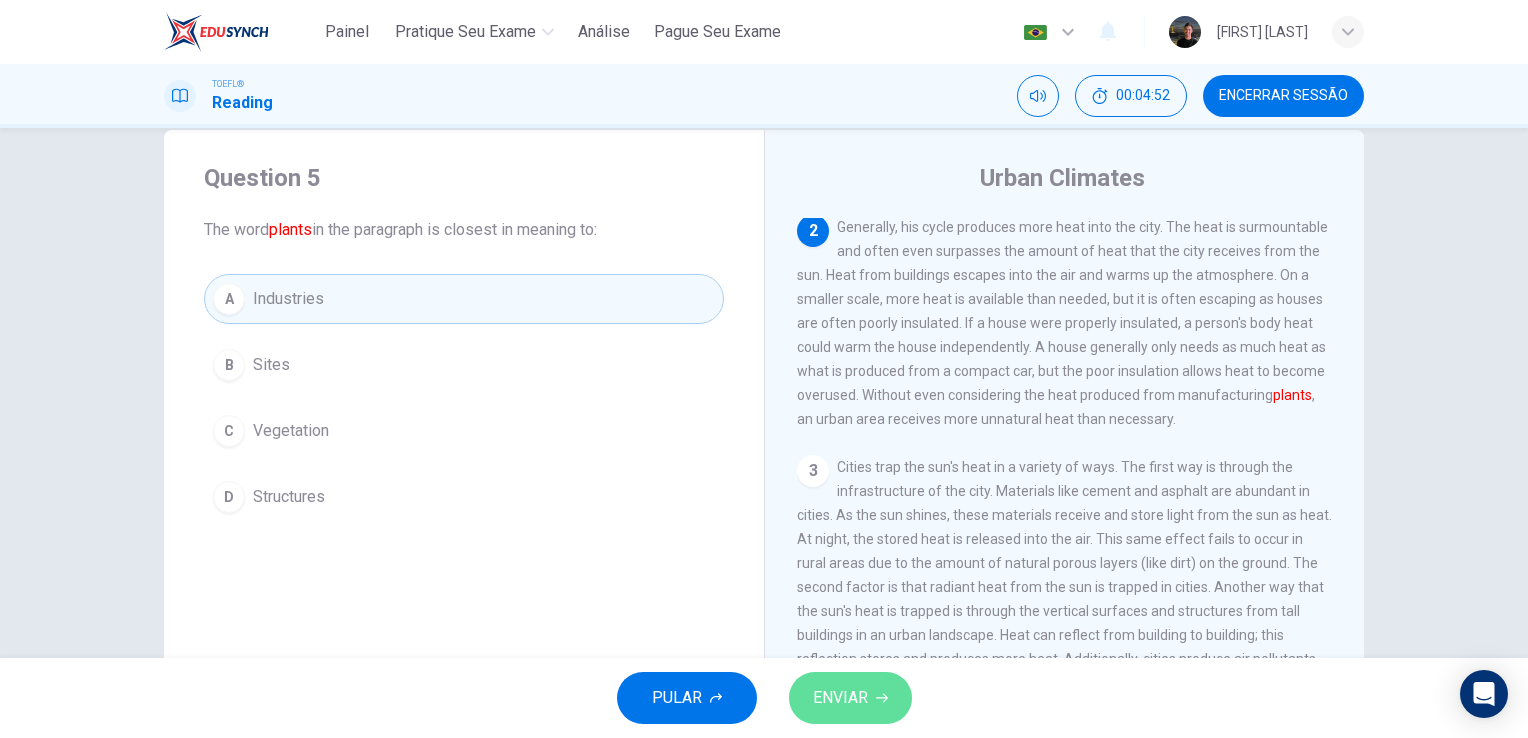 click on "ENVIAR" at bounding box center (850, 698) 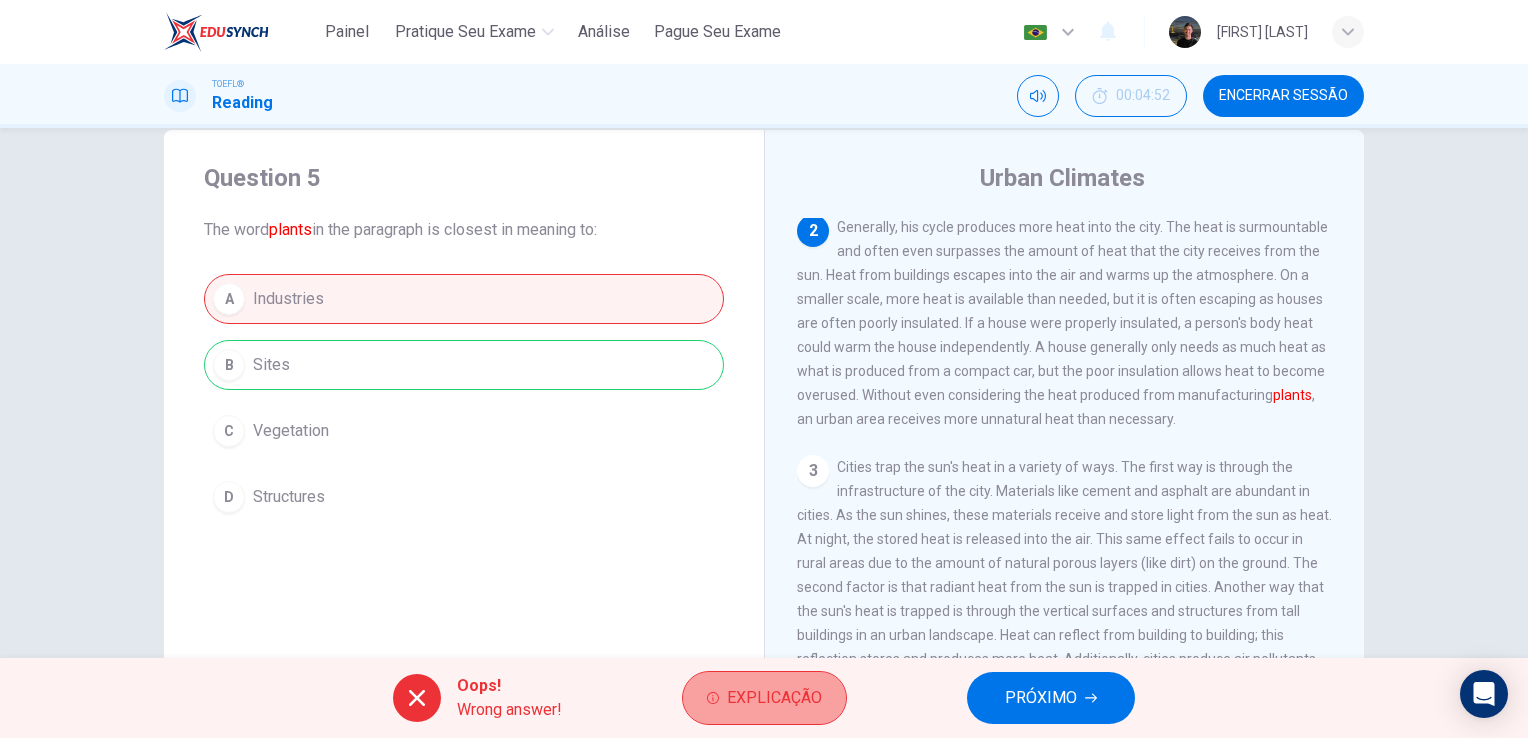 click on "Explicação" at bounding box center [764, 698] 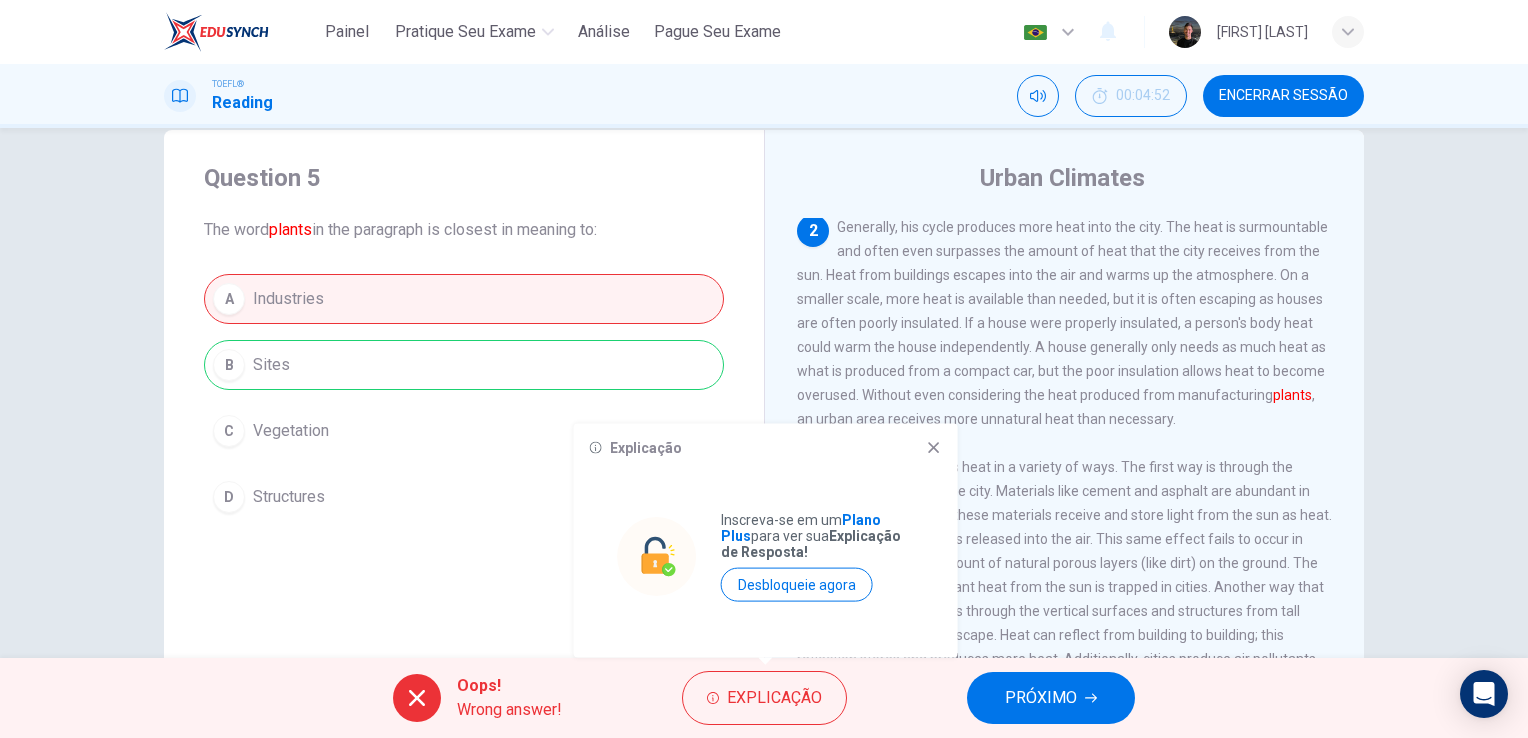 click on "Explicação Inscreva-se em um  Plano Plus  para ver sua  Explicação de Resposta! Desbloqueie agora" at bounding box center (766, 541) 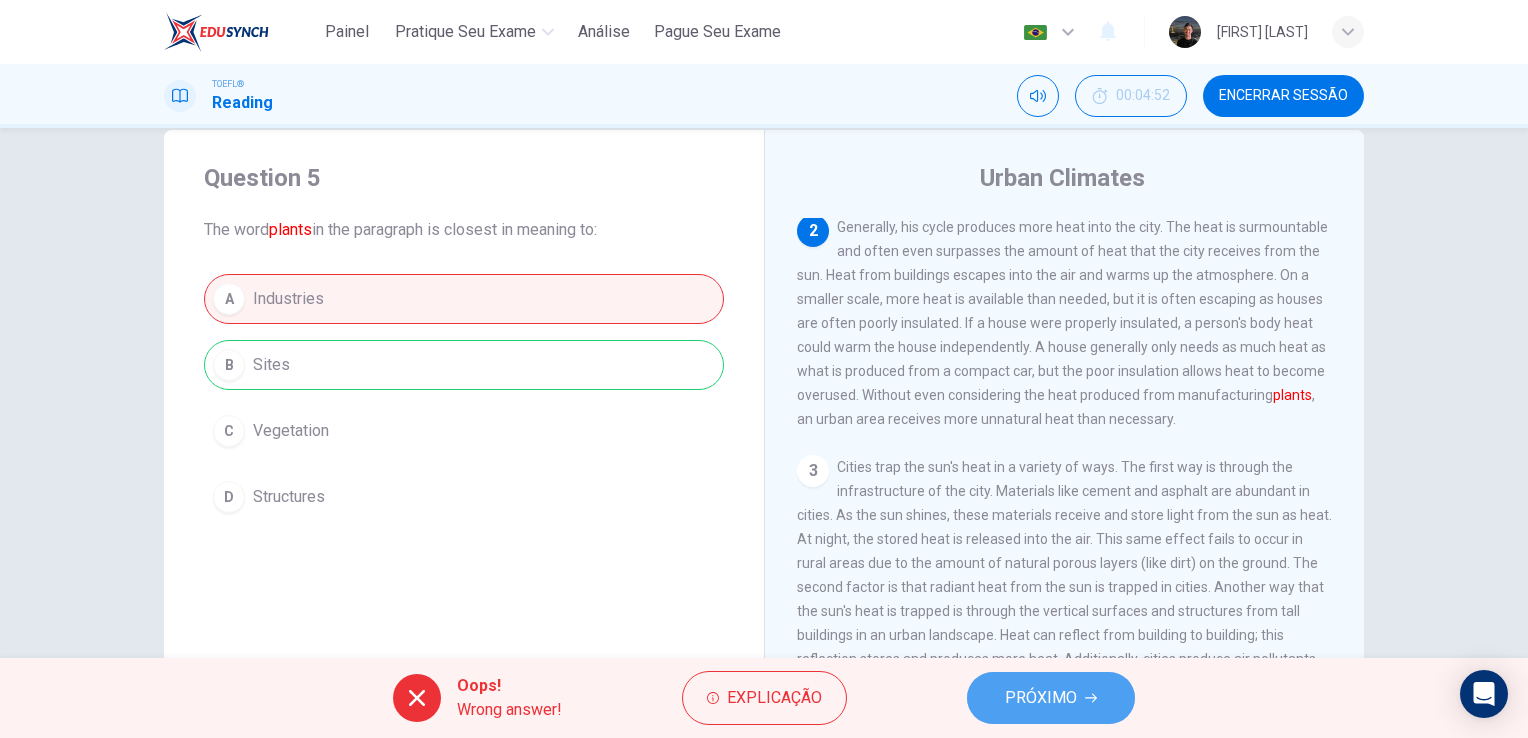 click on "PRÓXIMO" at bounding box center (1051, 698) 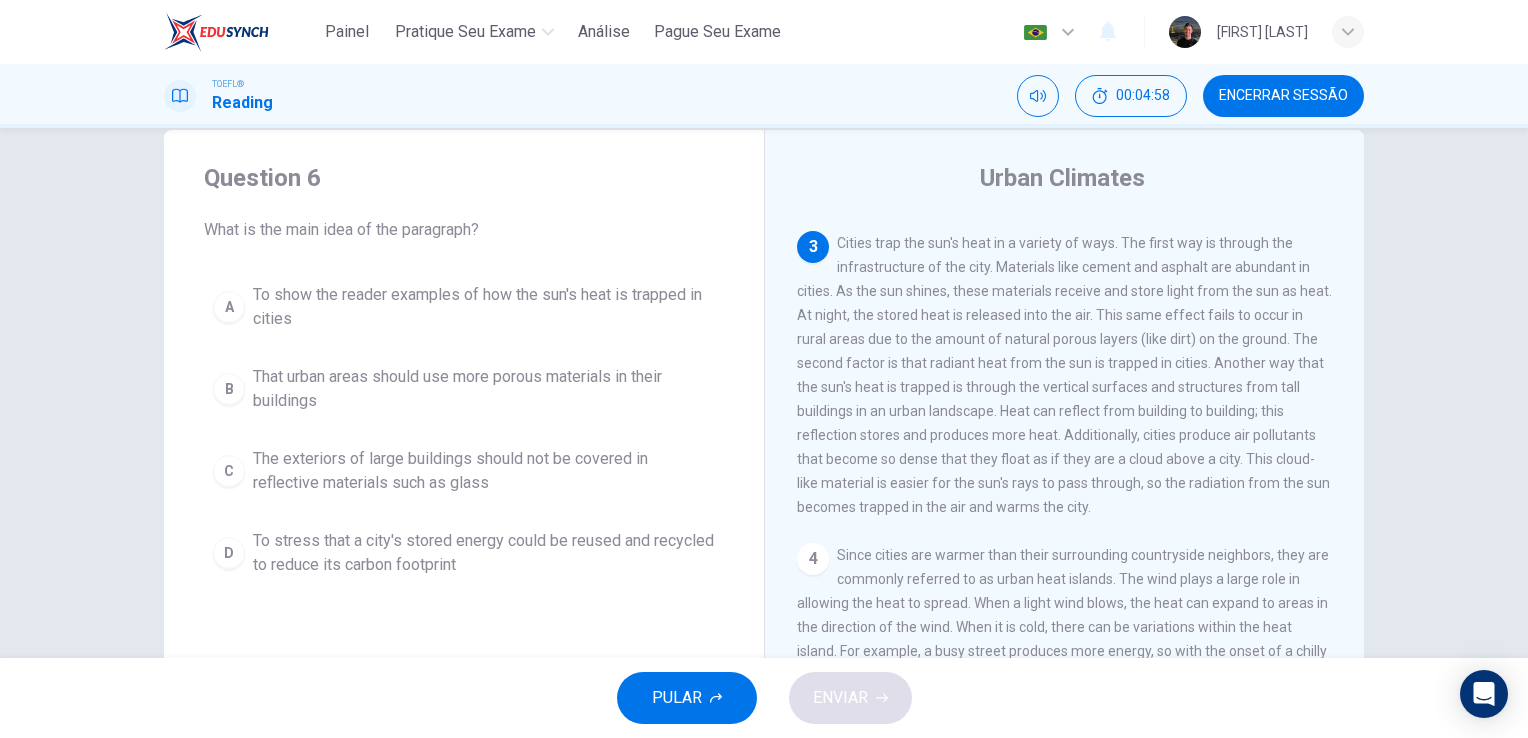 scroll, scrollTop: 346, scrollLeft: 0, axis: vertical 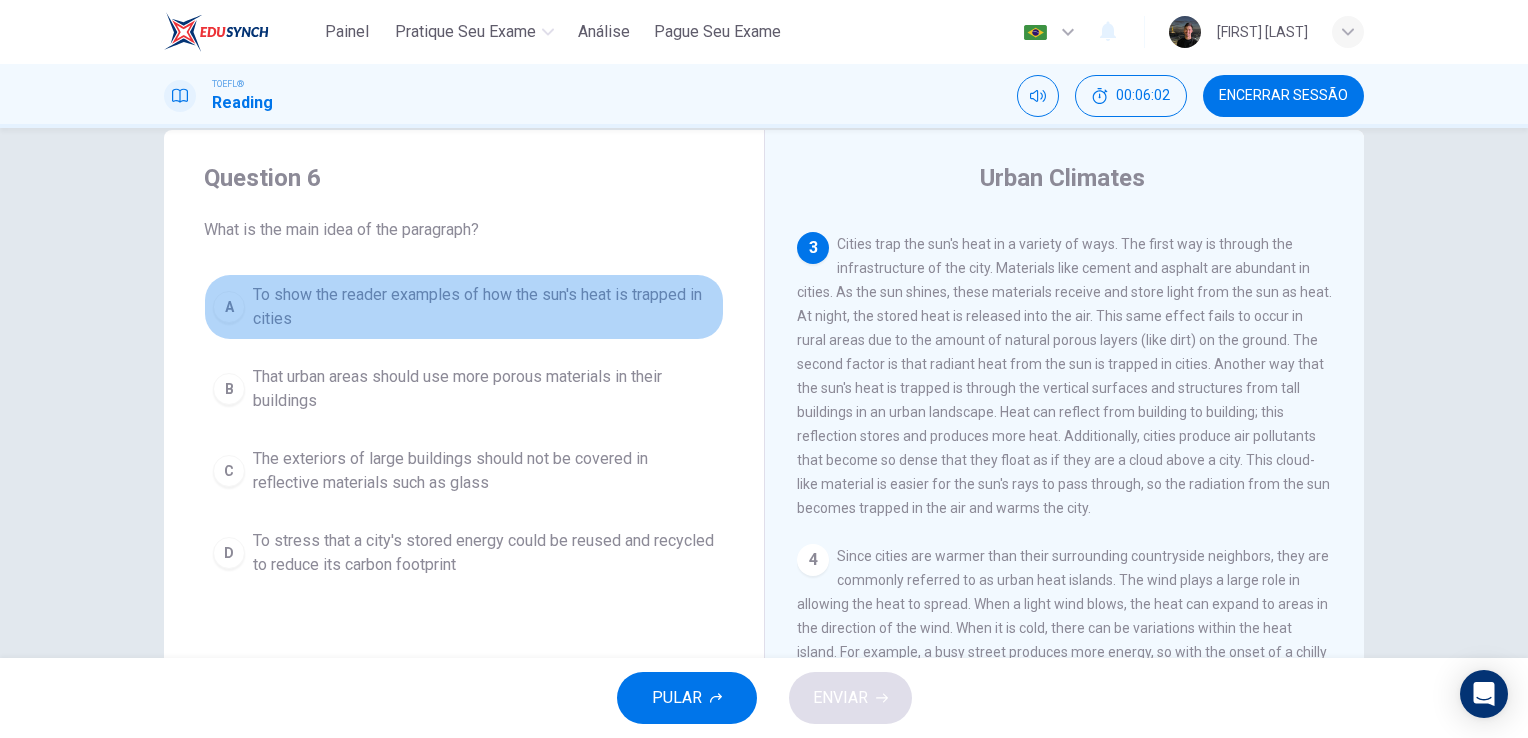 click on "To show the reader examples of how the sun's heat is trapped in cities" at bounding box center [484, 307] 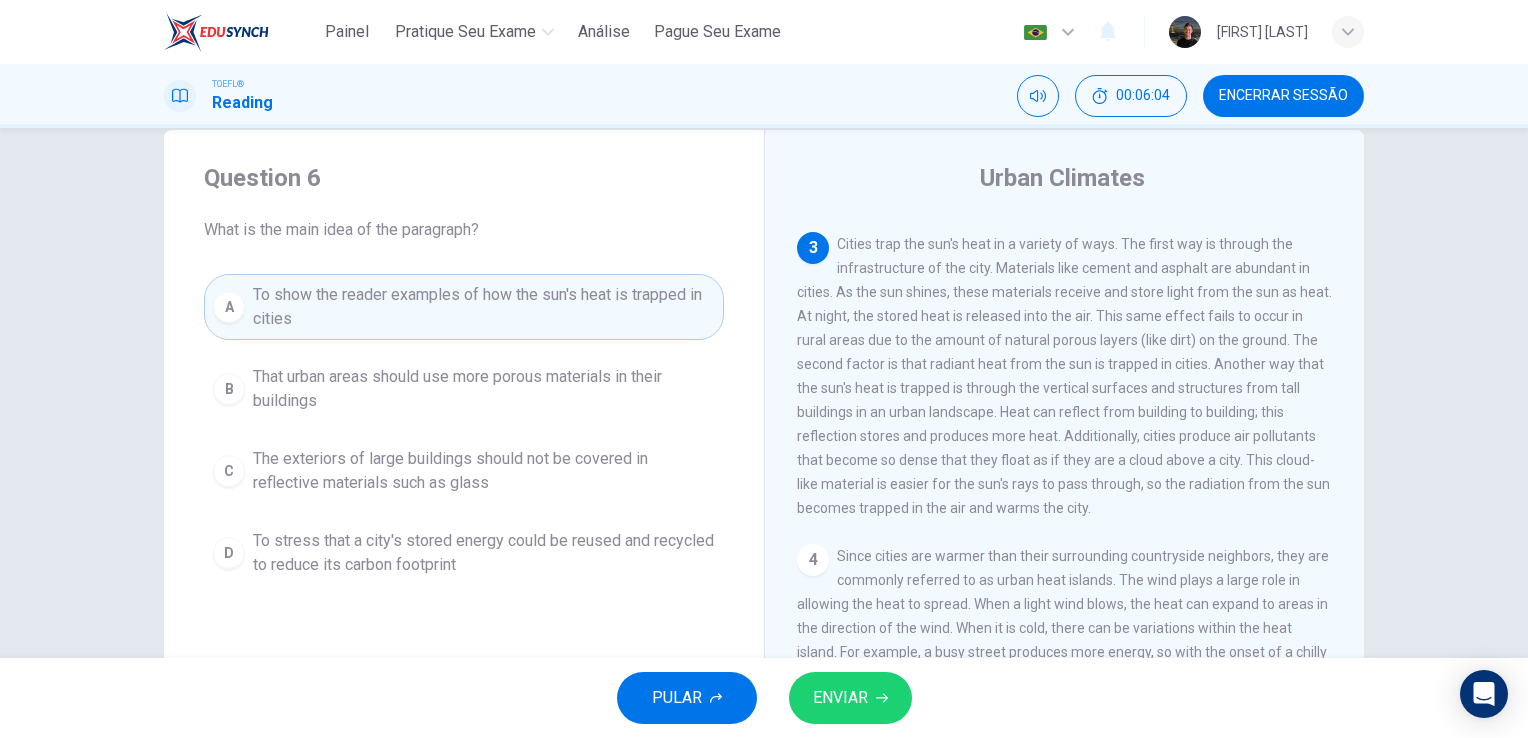 click on "ENVIAR" at bounding box center (840, 698) 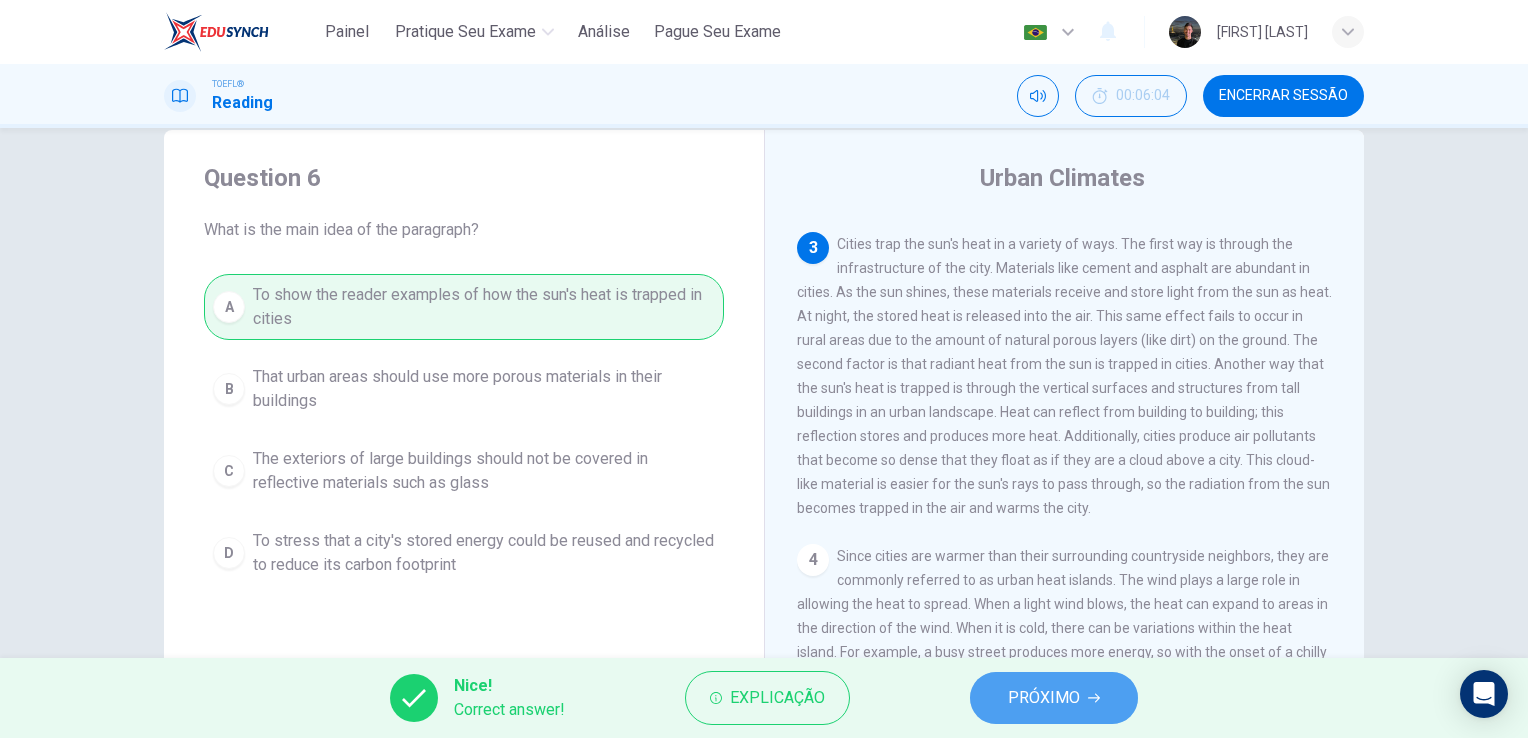 click on "PRÓXIMO" at bounding box center [1044, 698] 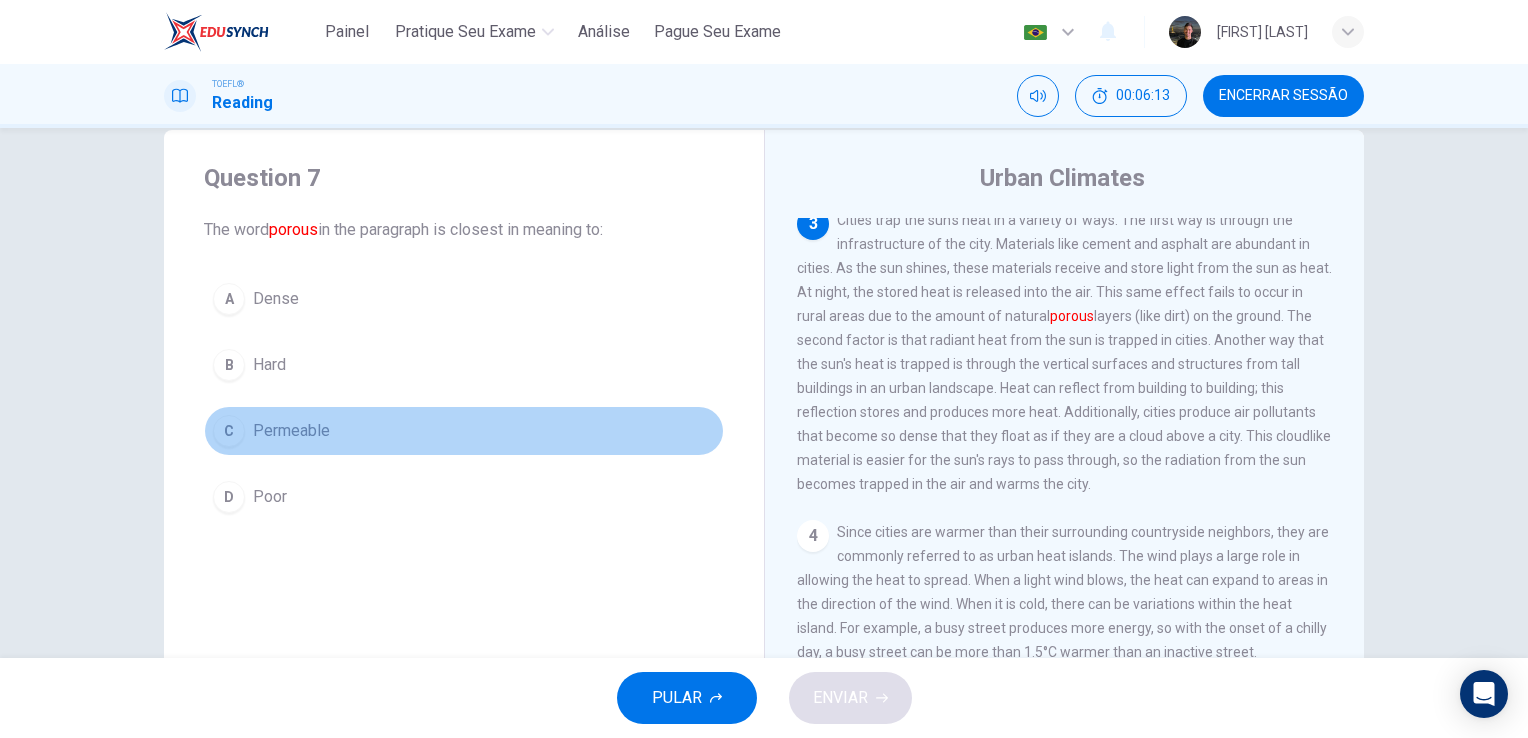 click on "Permeable" at bounding box center [291, 431] 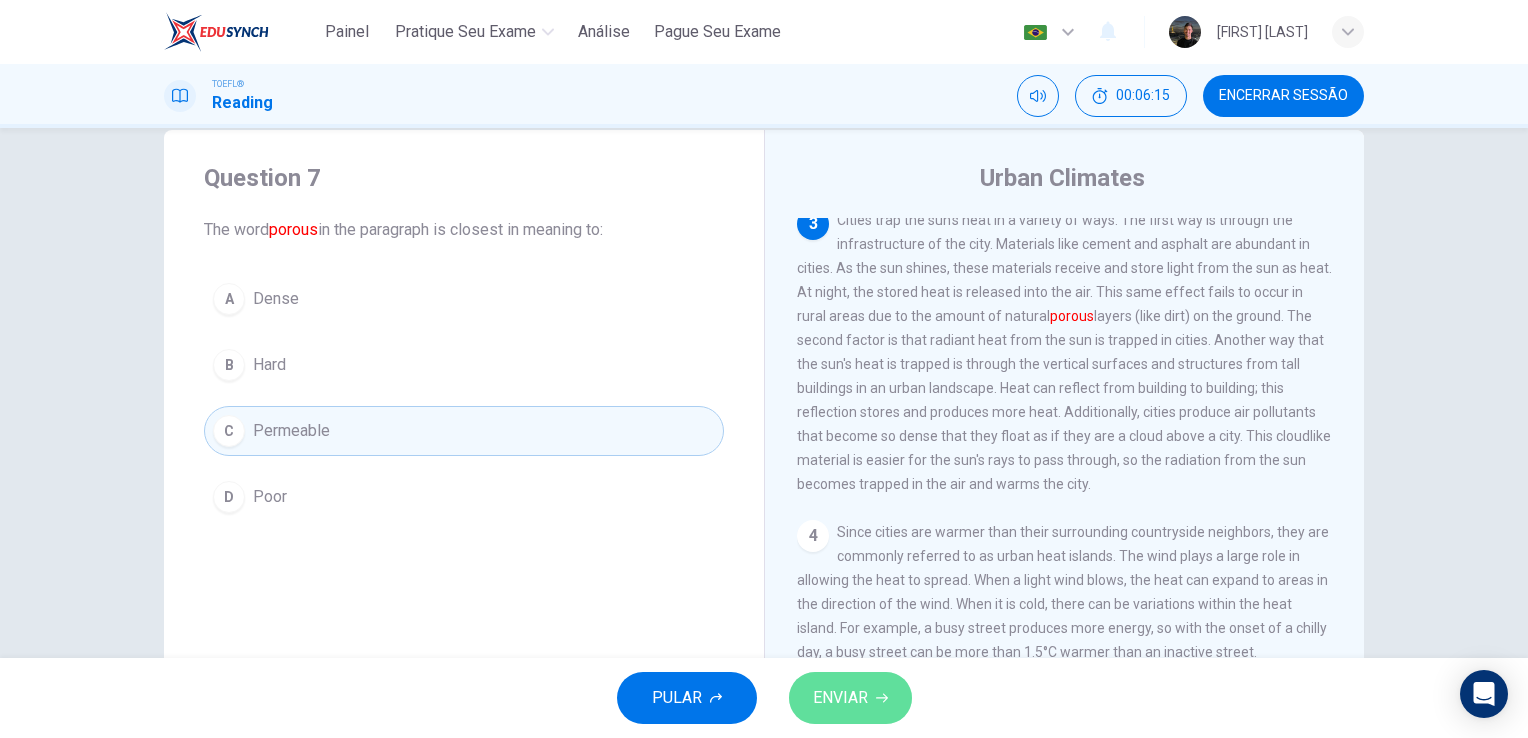 click on "ENVIAR" at bounding box center [850, 698] 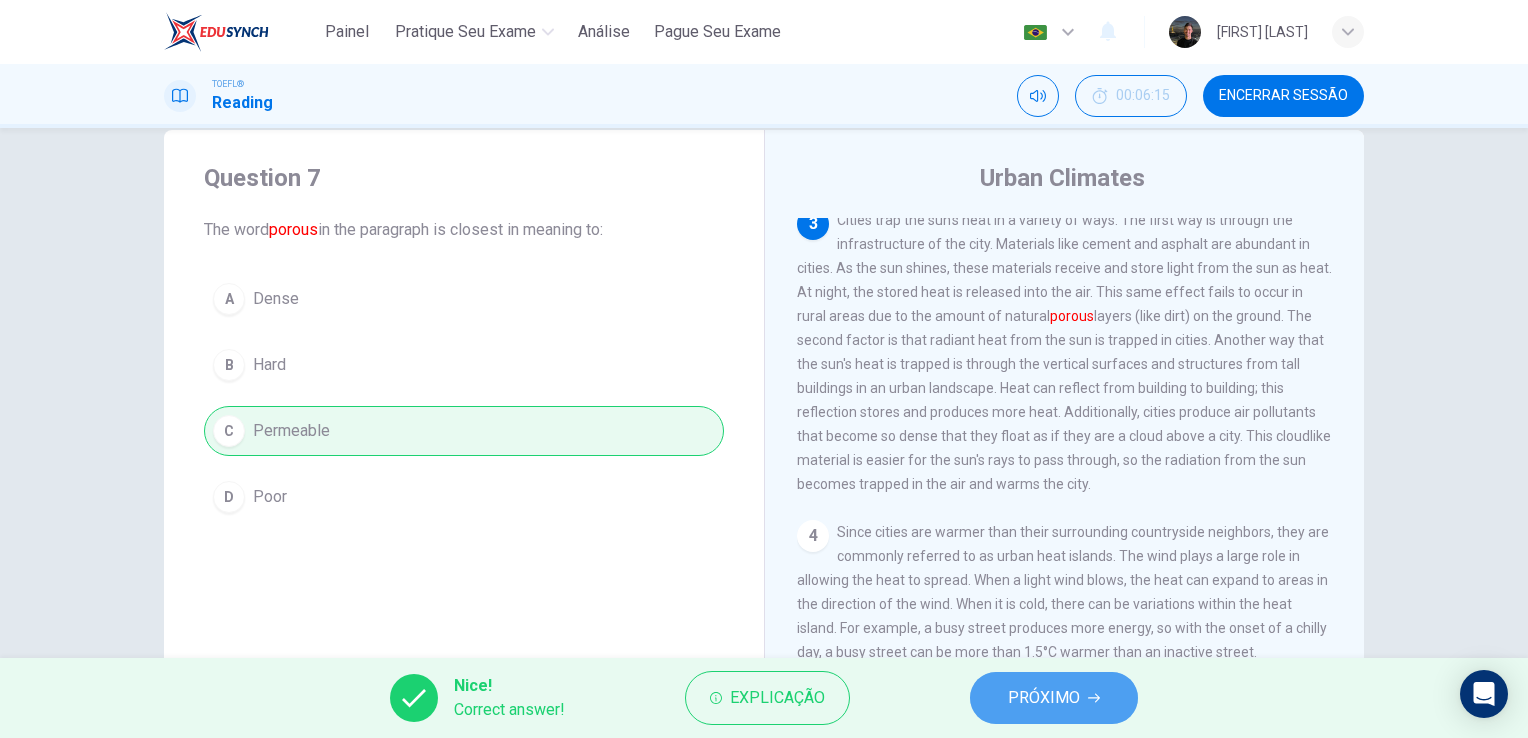 click on "PRÓXIMO" at bounding box center [1054, 698] 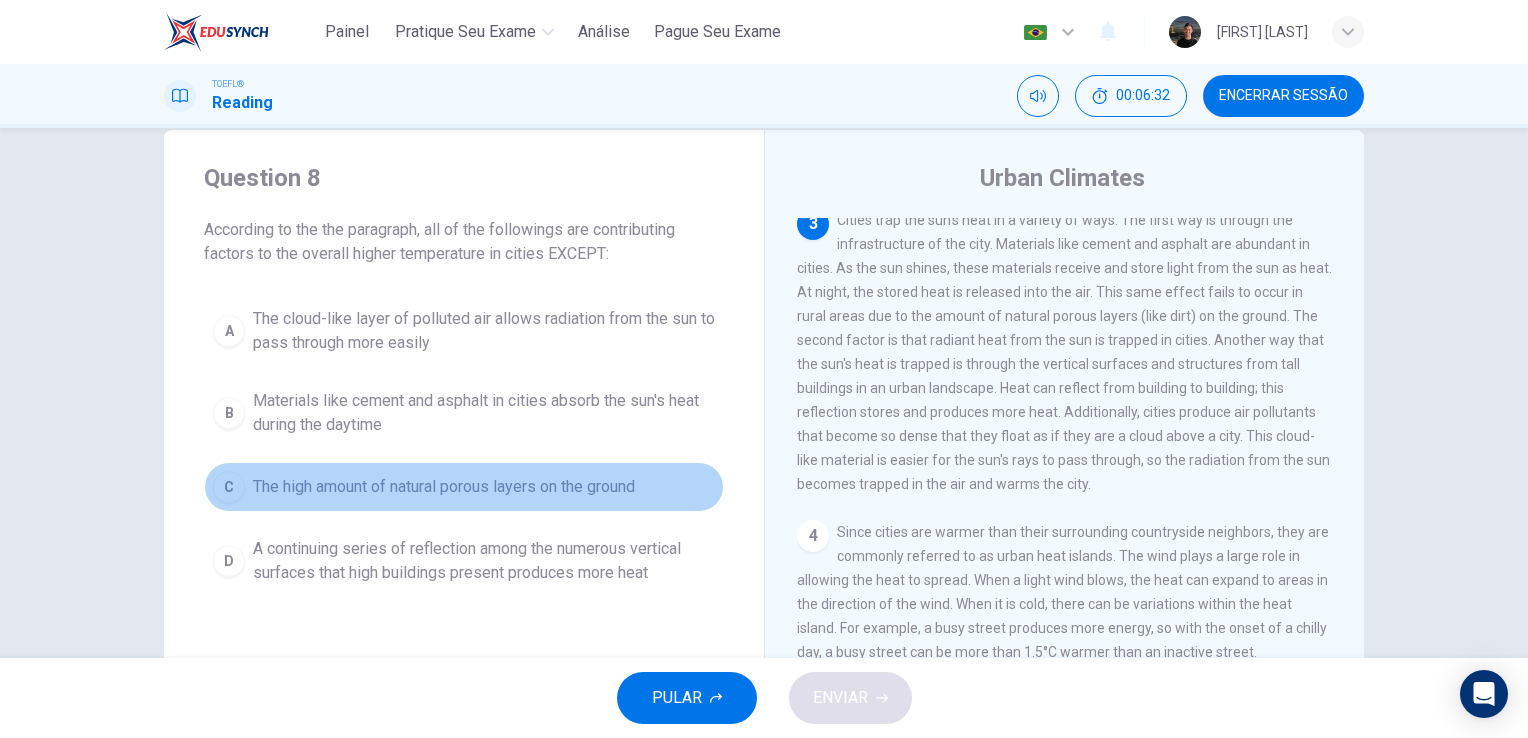 click on "The high amount of natural porous layers on the ground" at bounding box center [444, 487] 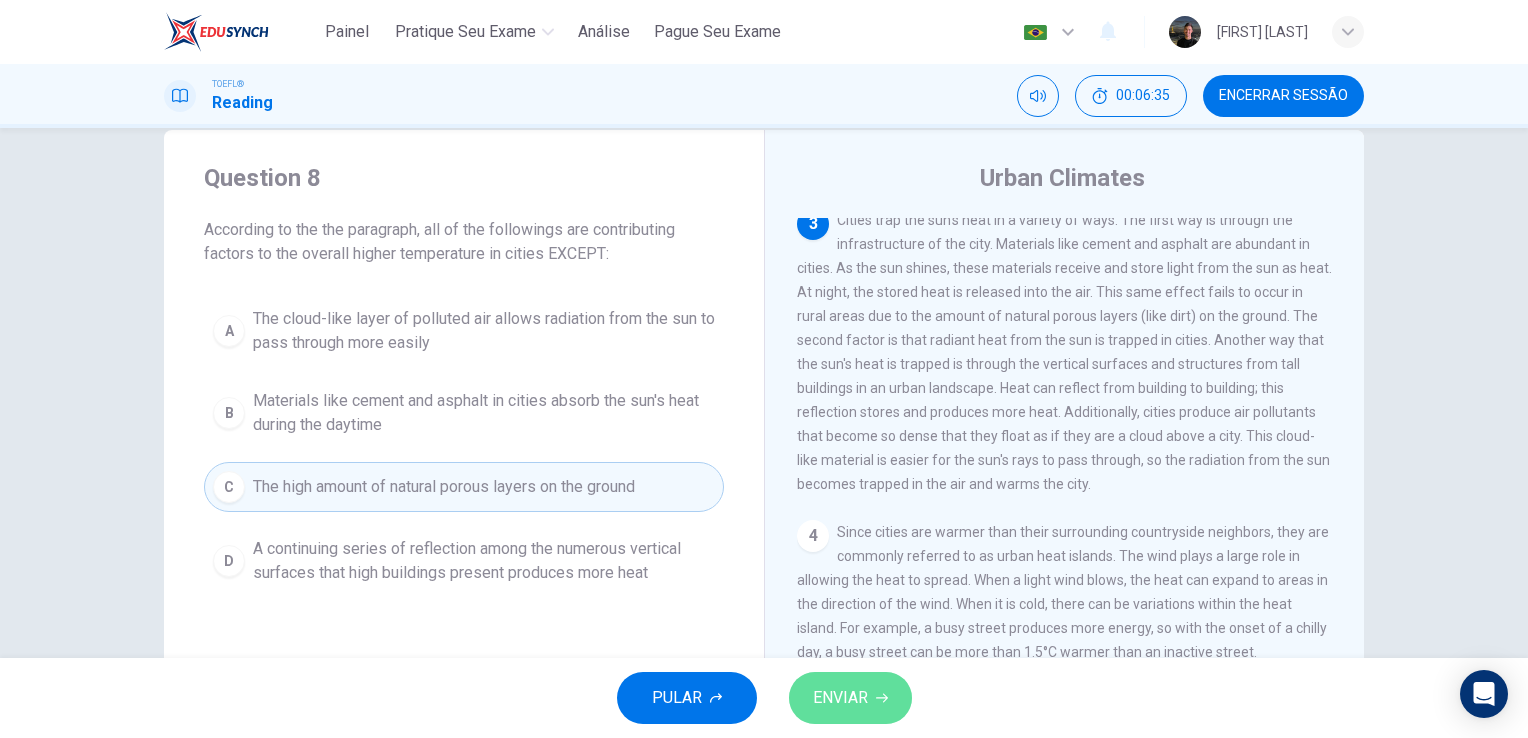 click on "ENVIAR" at bounding box center (840, 698) 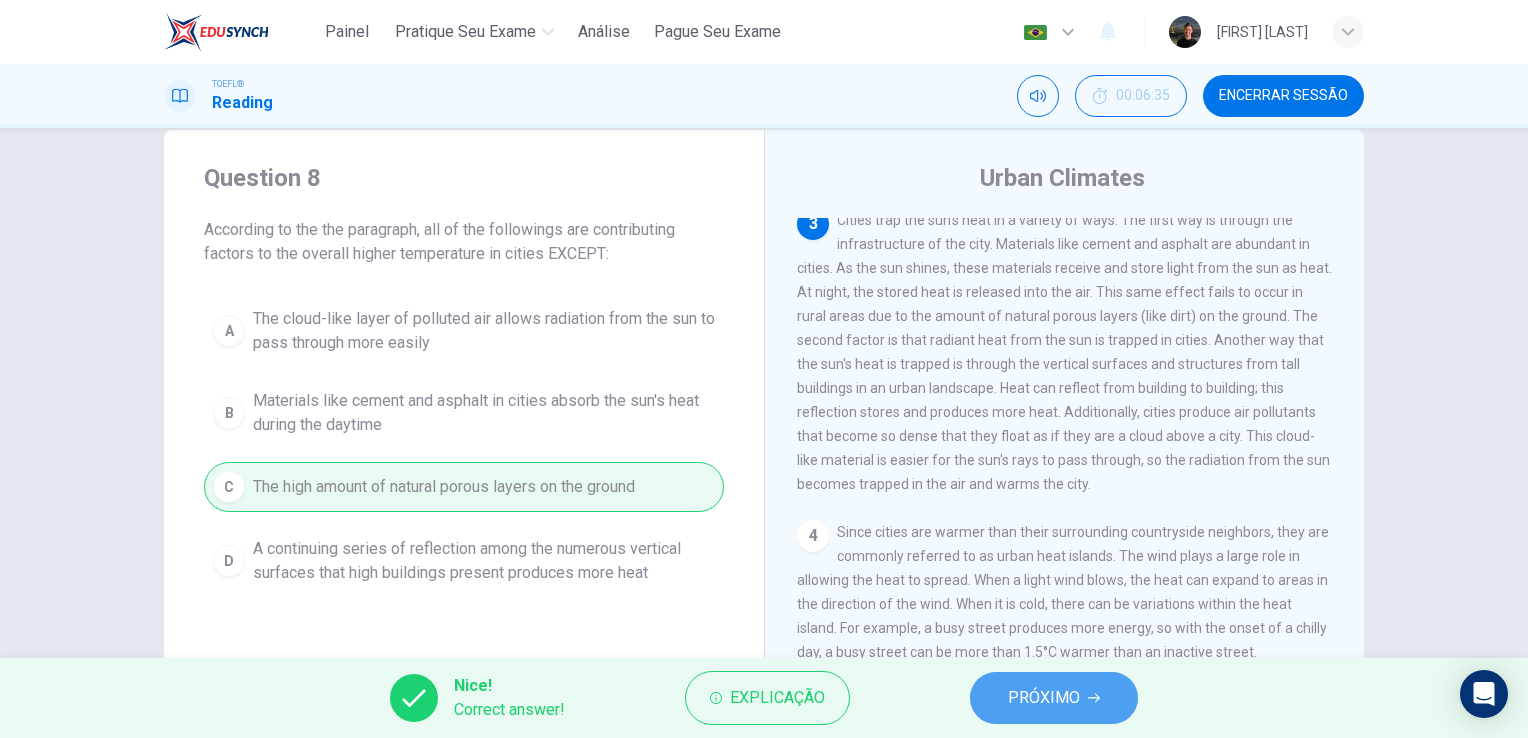 click on "PRÓXIMO" at bounding box center (1044, 698) 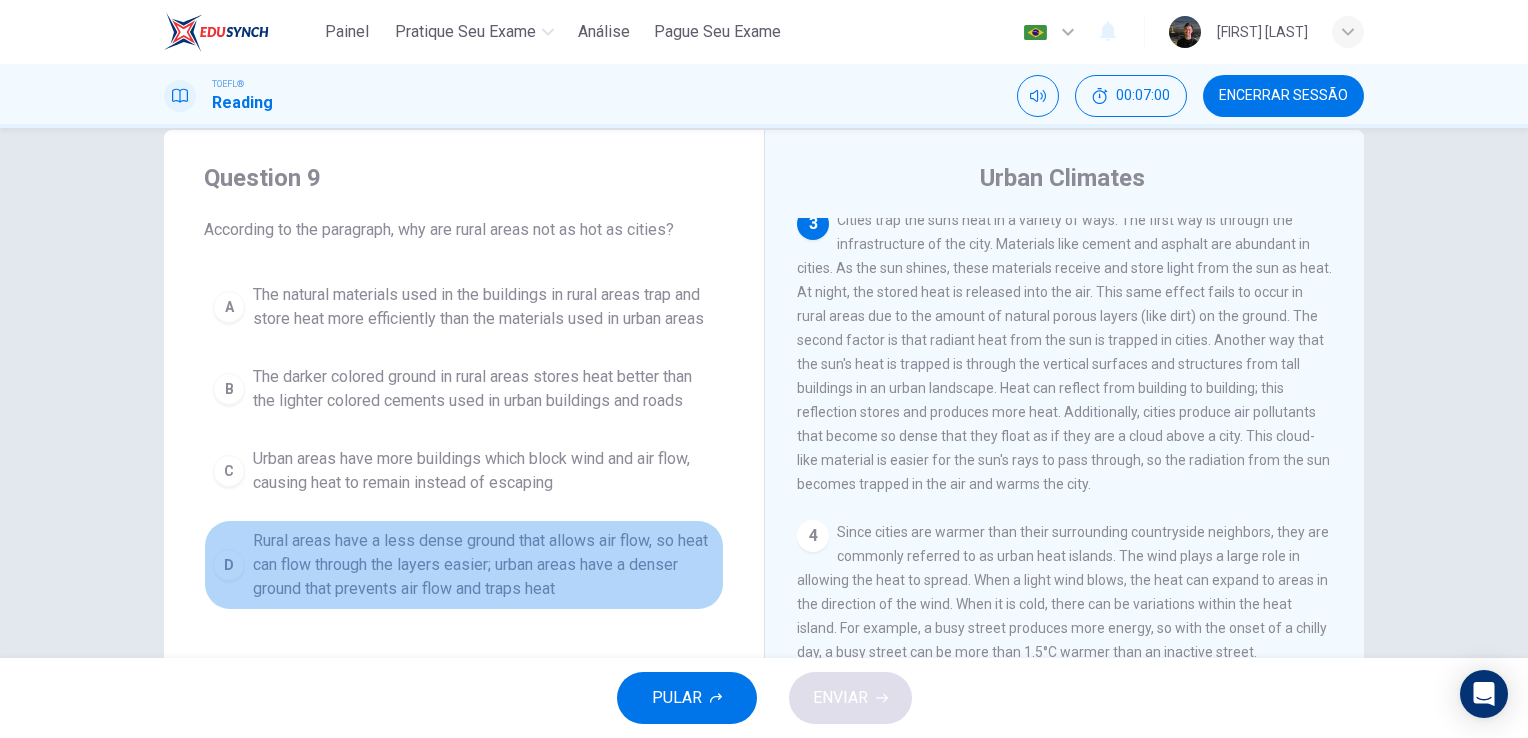 click on "Rural areas have a less dense ground that allows air flow, so heat can flow through the layers easier; urban areas have a denser ground that prevents air flow and traps heat" at bounding box center [484, 565] 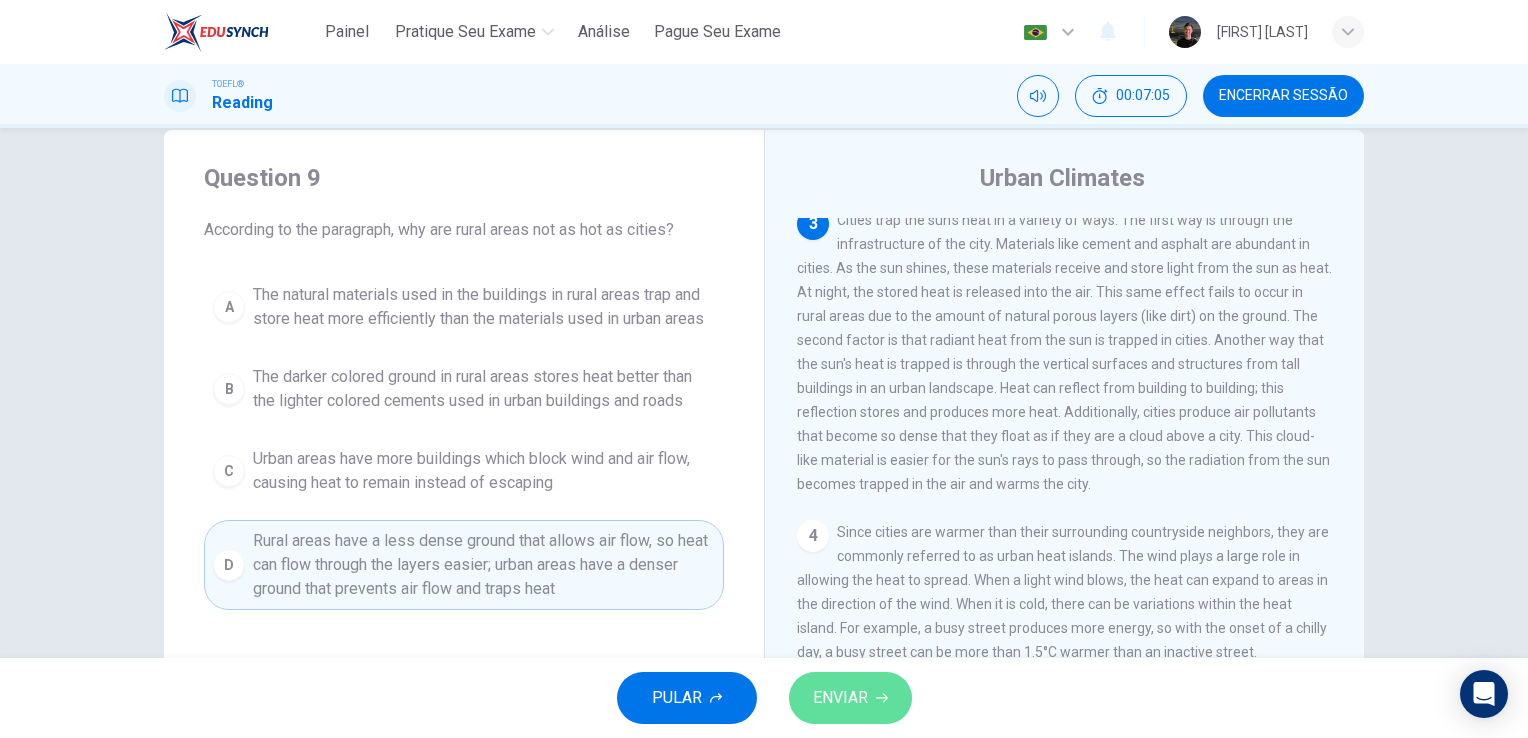 click 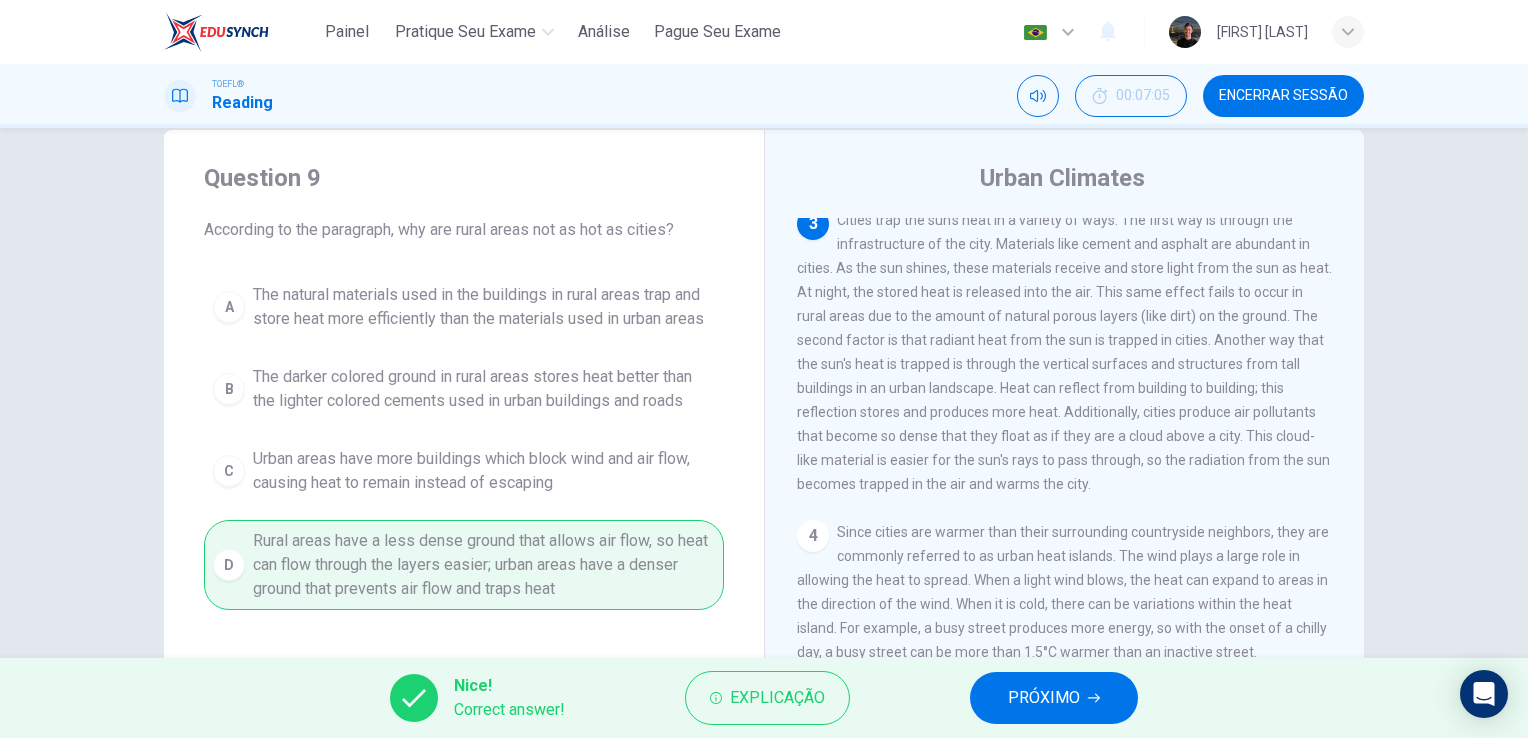 click on "PRÓXIMO" at bounding box center (1044, 698) 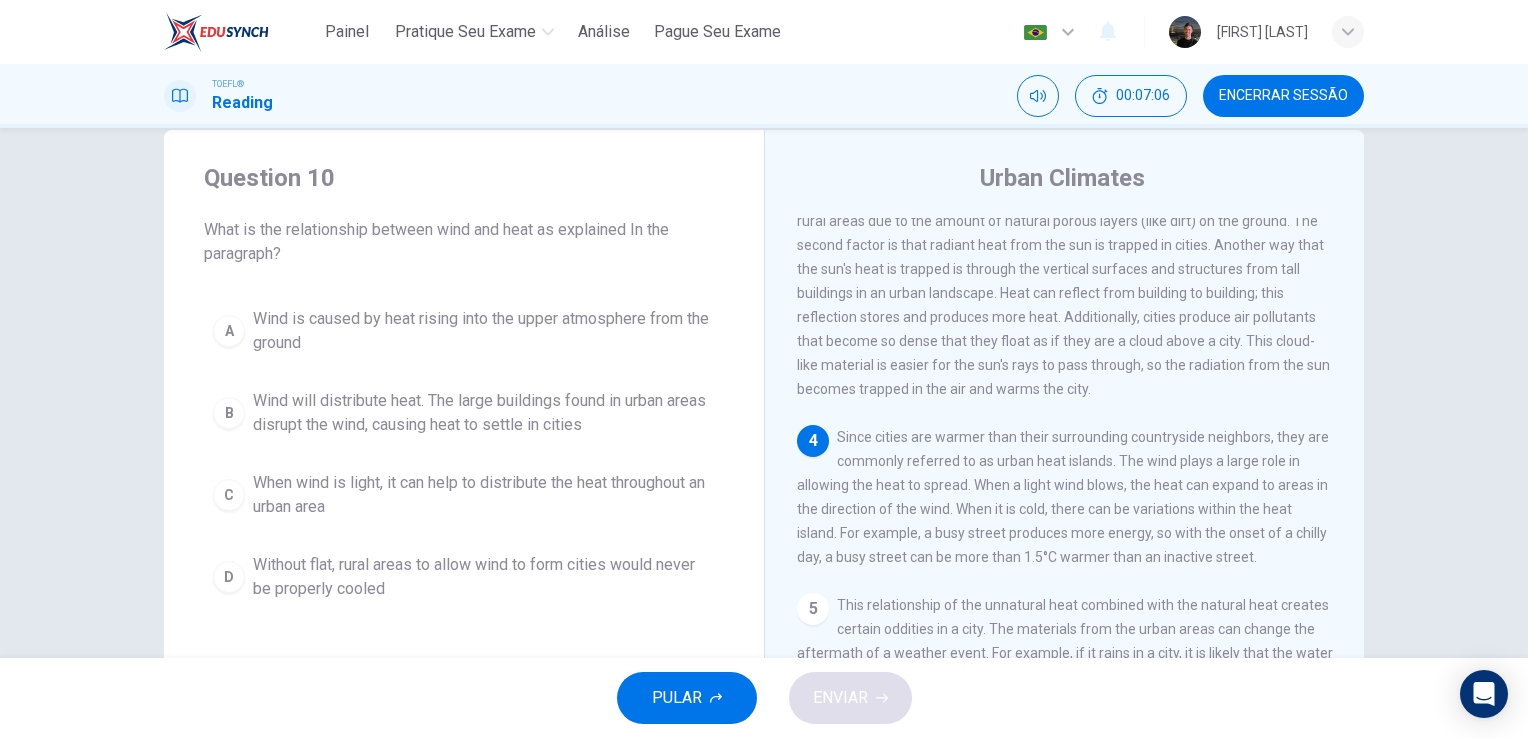 scroll, scrollTop: 512, scrollLeft: 0, axis: vertical 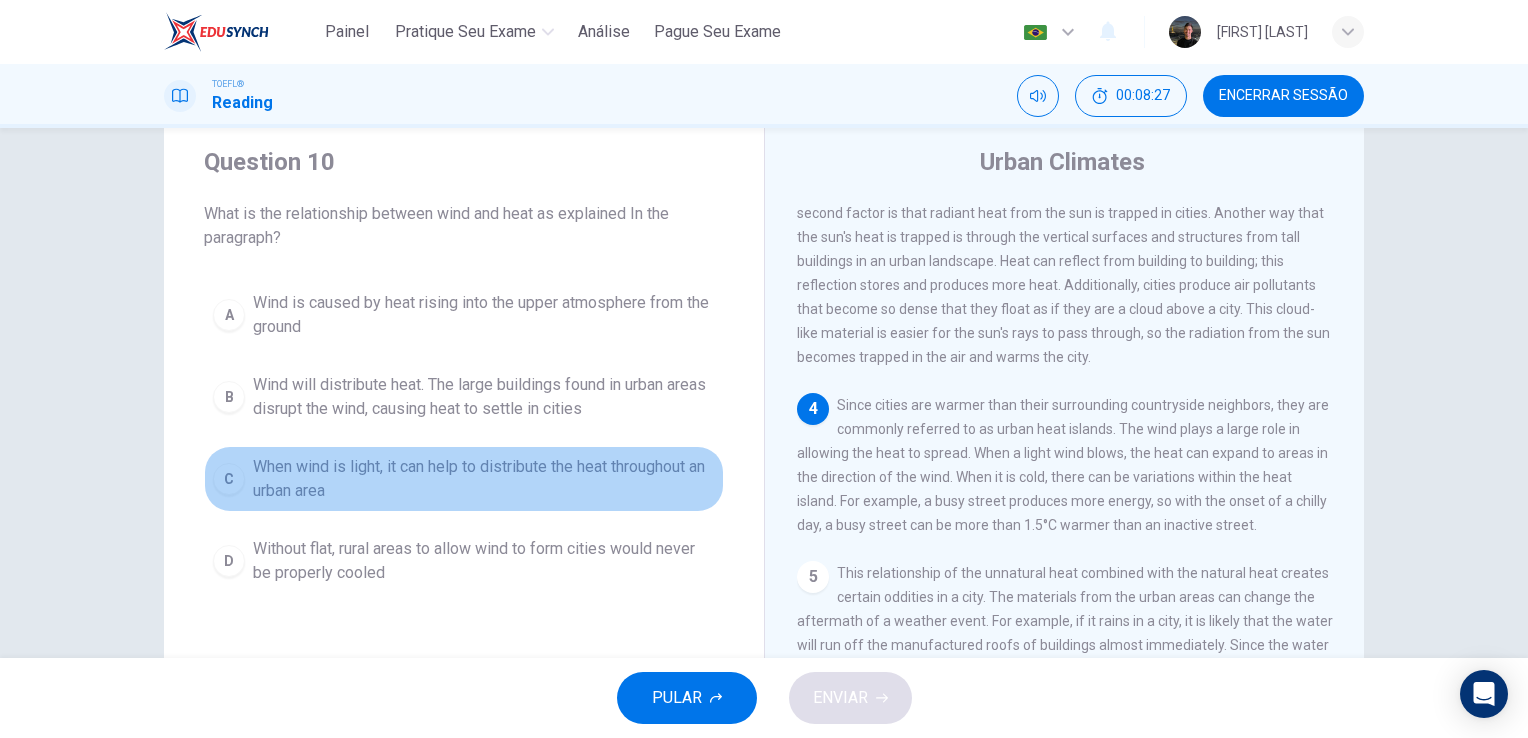 click on "When wind is light, it can help to distribute the heat throughout an urban area" at bounding box center [484, 479] 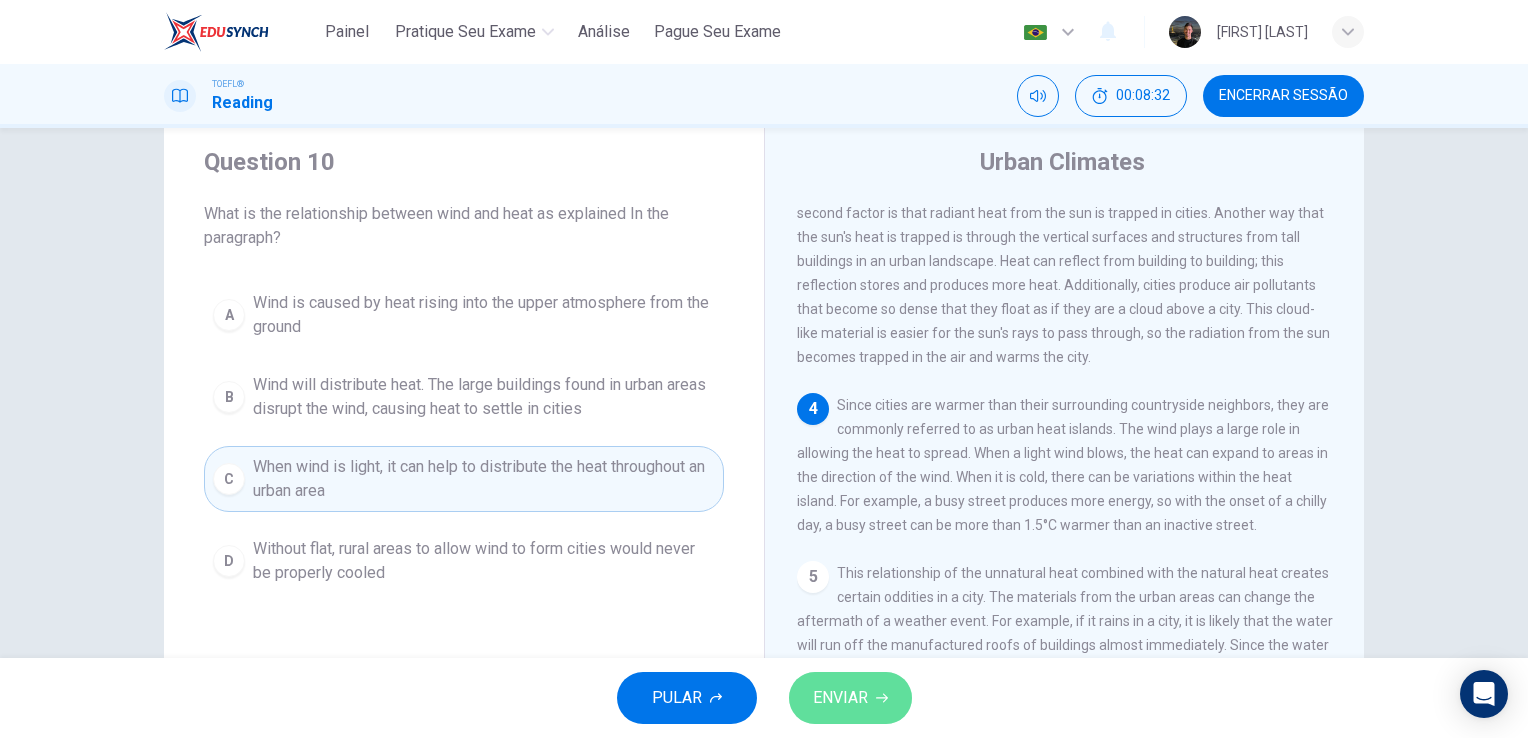 click on "ENVIAR" at bounding box center (840, 698) 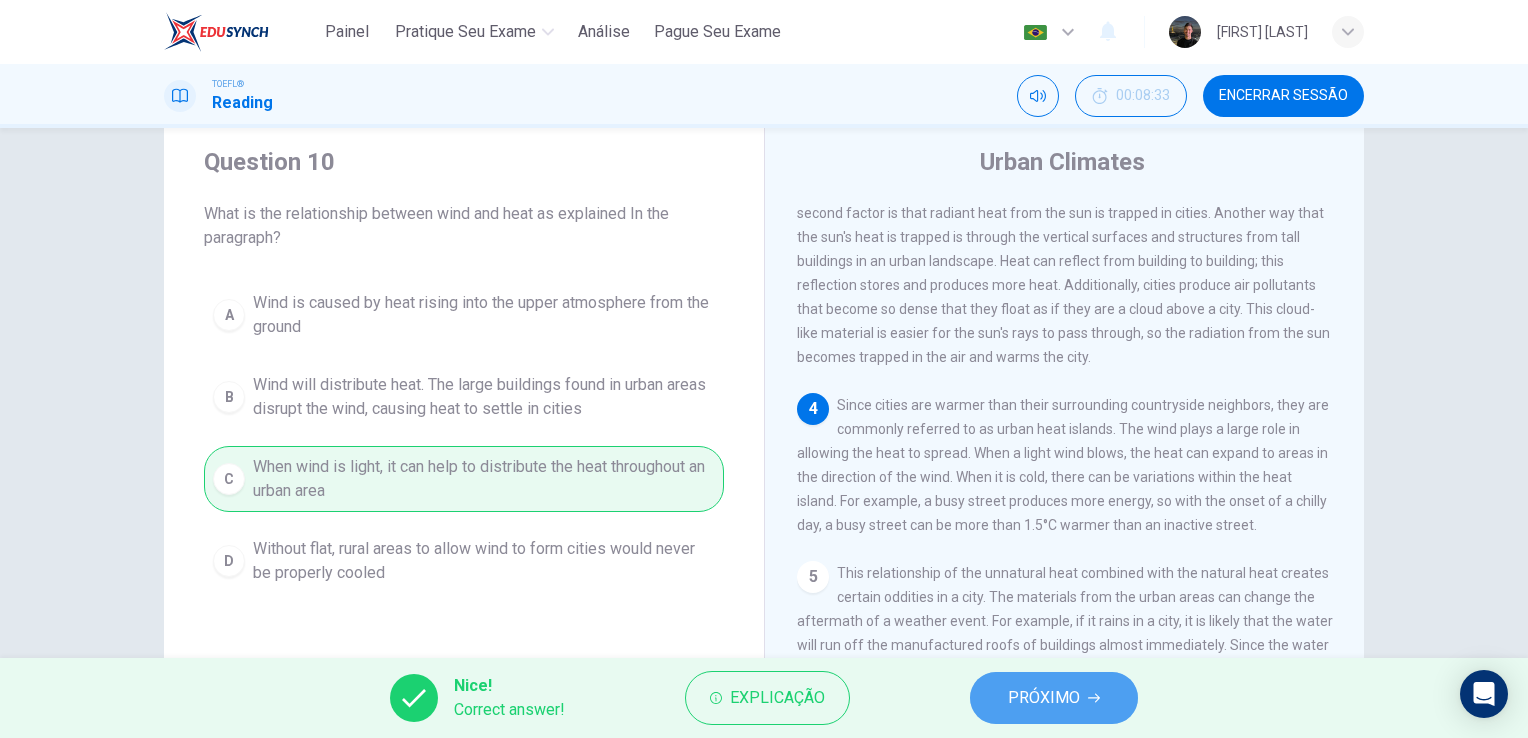 click on "PRÓXIMO" at bounding box center (1054, 698) 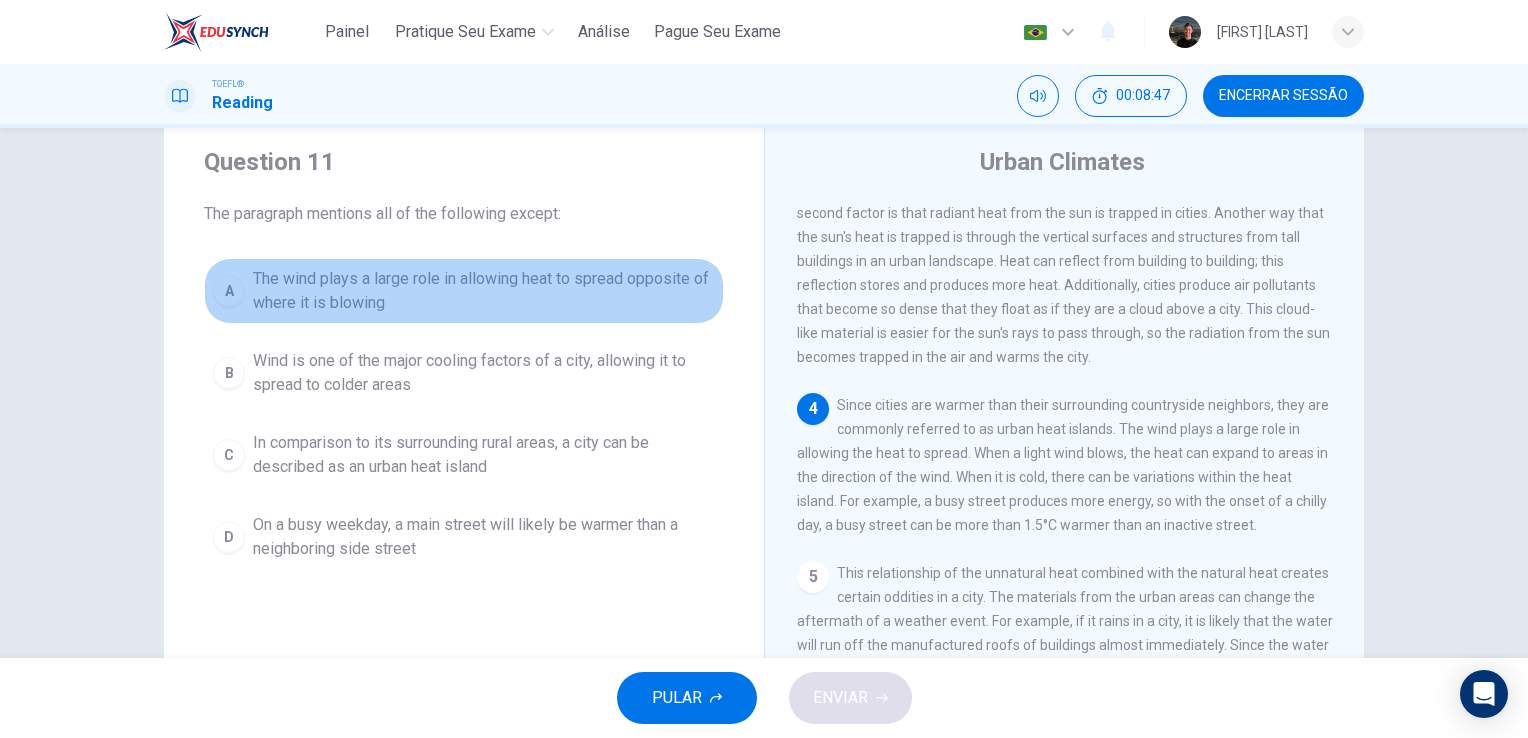 click on "The wind plays a large role in allowing heat to spread opposite of where it is blowing" at bounding box center (484, 291) 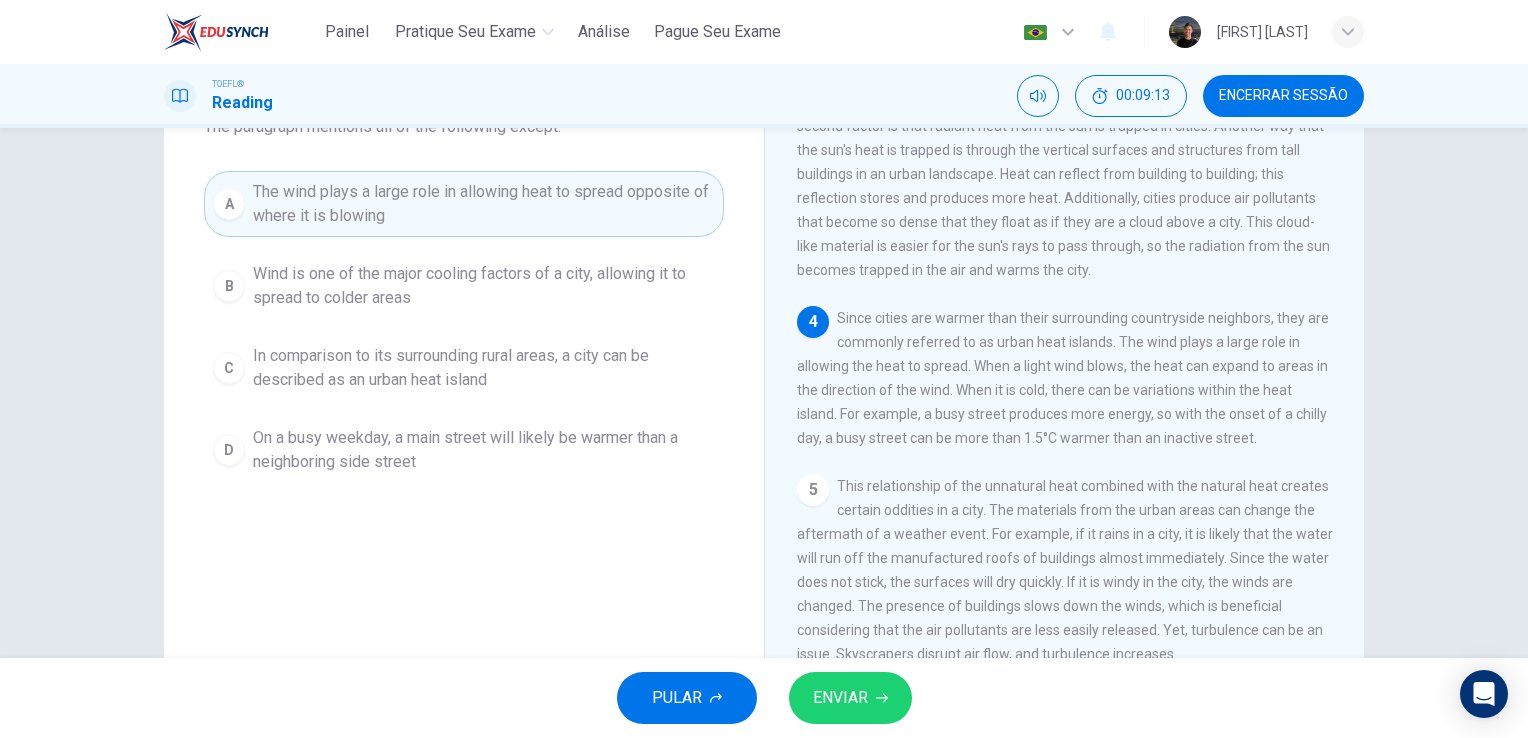 scroll, scrollTop: 124, scrollLeft: 0, axis: vertical 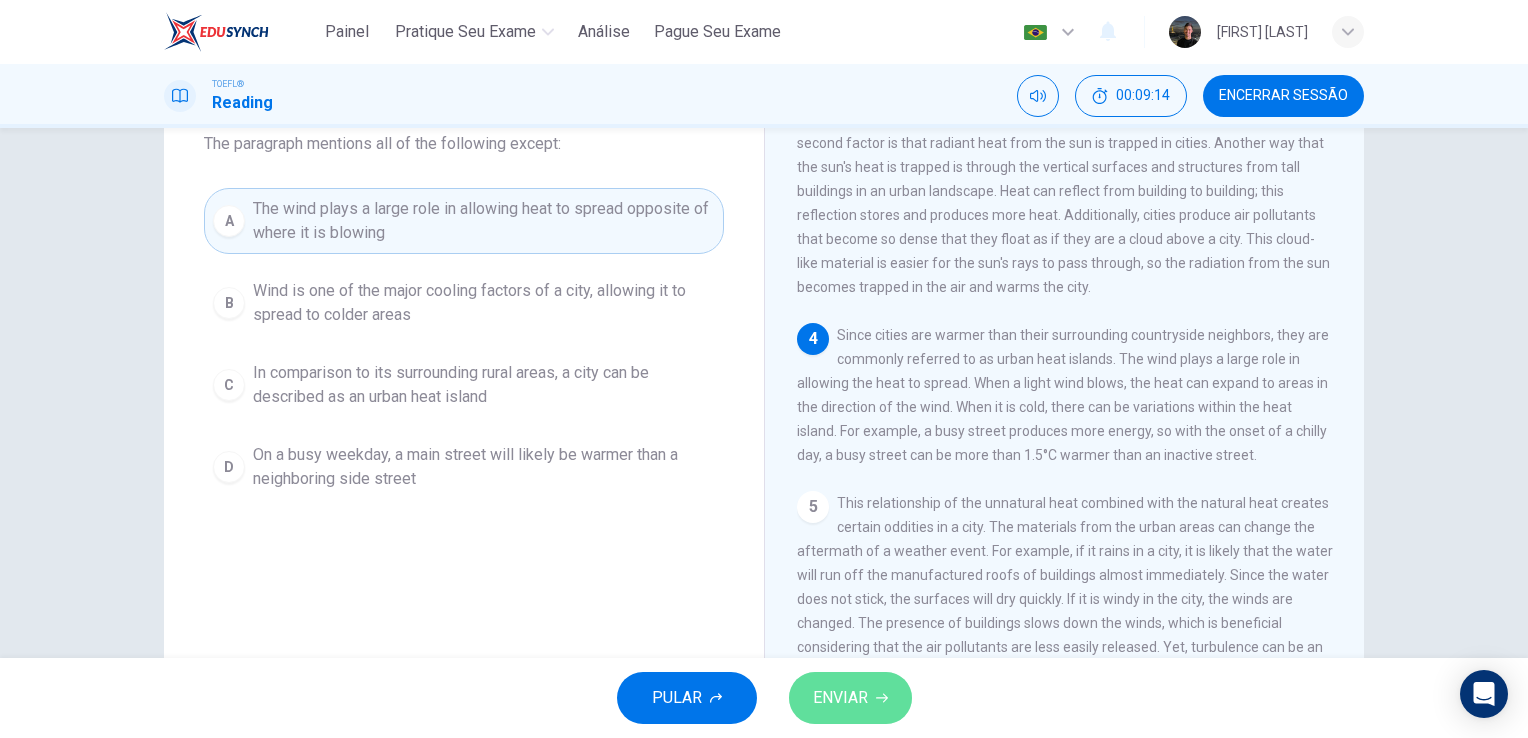 click on "ENVIAR" at bounding box center [850, 698] 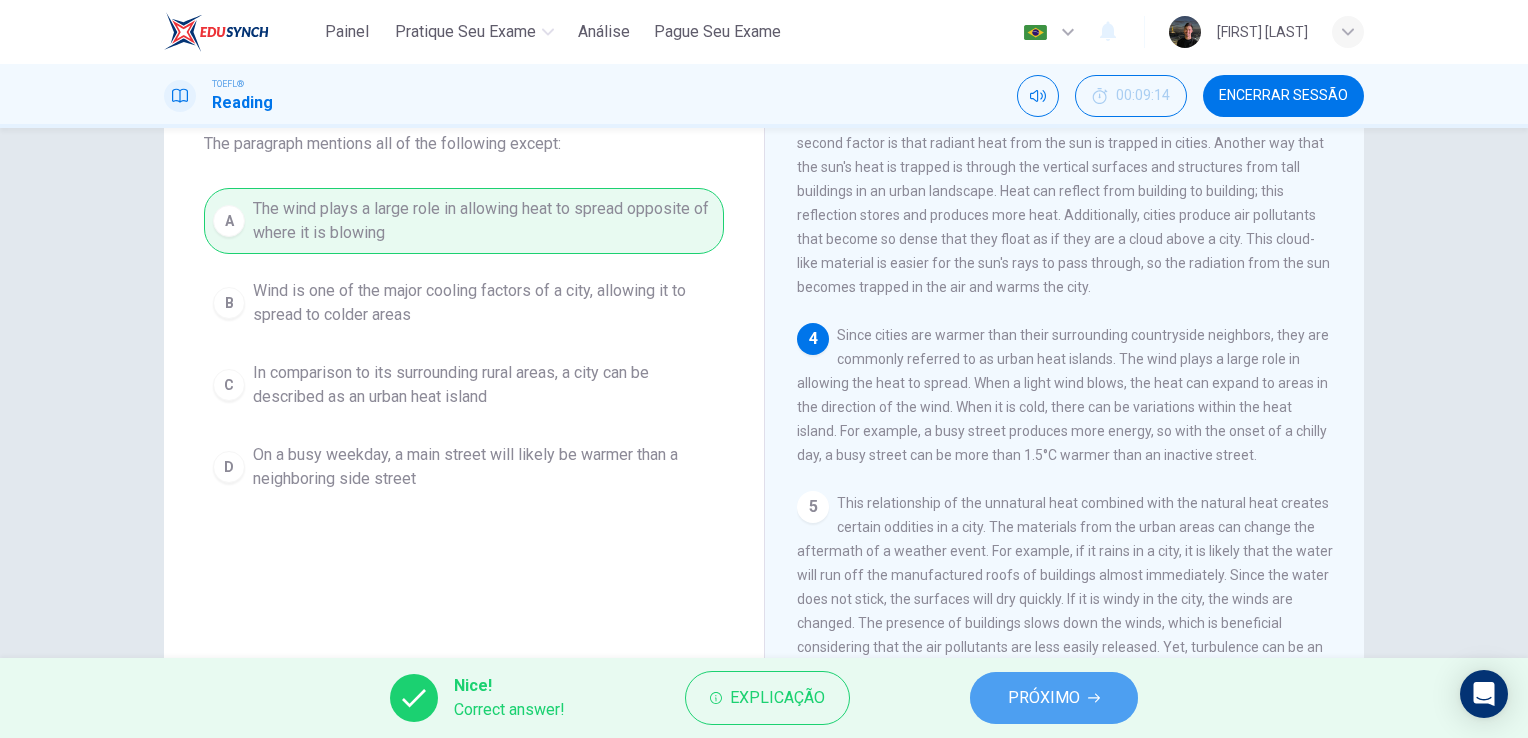 click on "PRÓXIMO" at bounding box center (1054, 698) 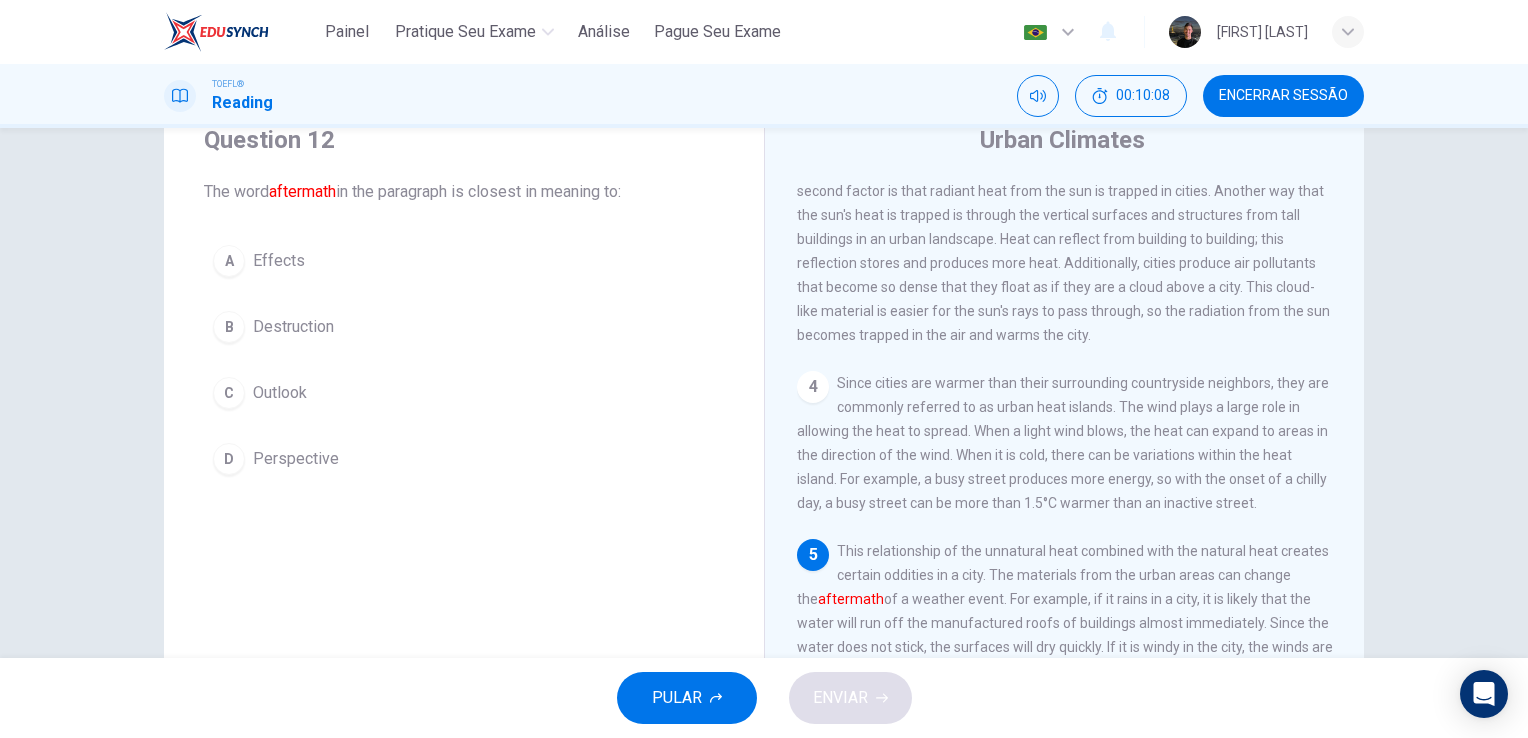 scroll, scrollTop: 76, scrollLeft: 0, axis: vertical 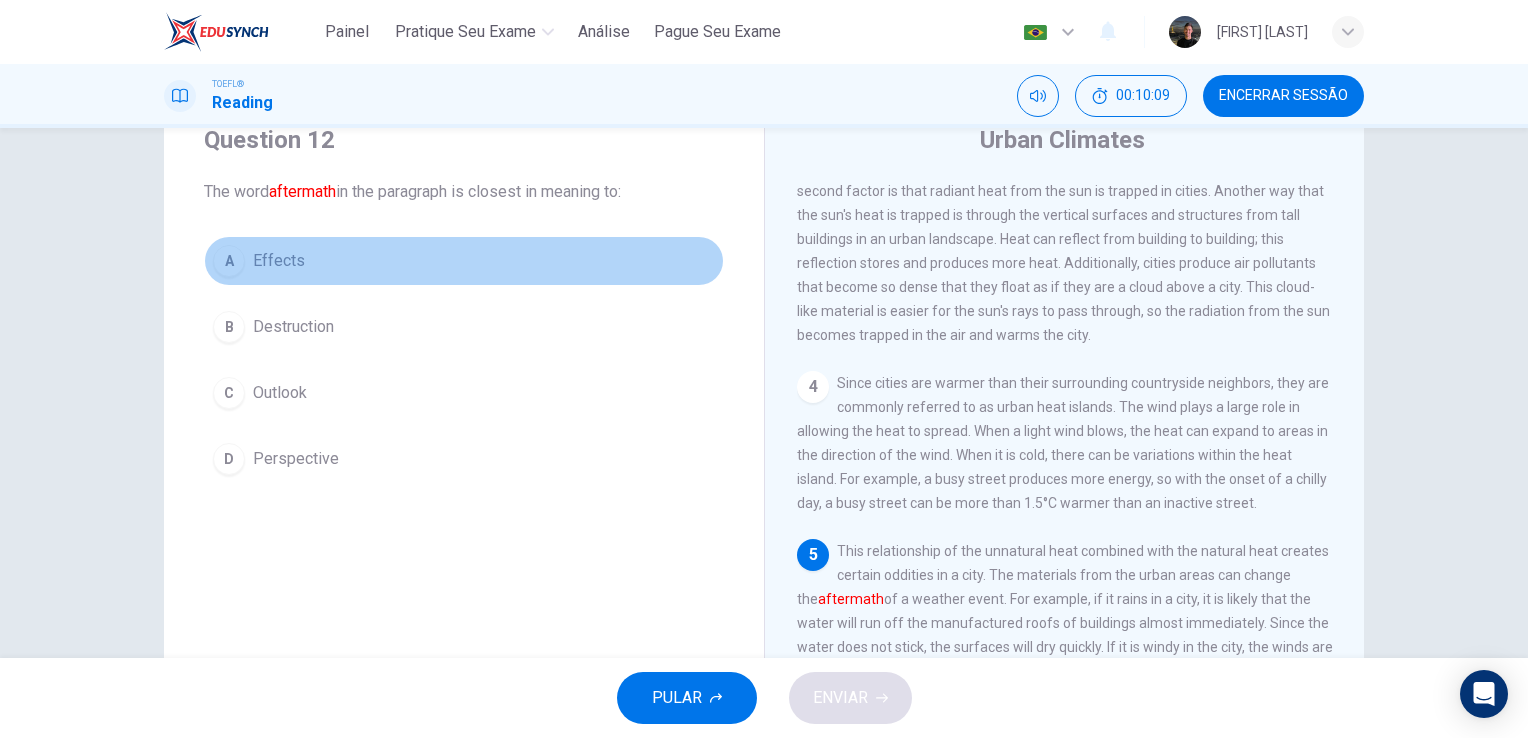 click on "Effects" at bounding box center [279, 261] 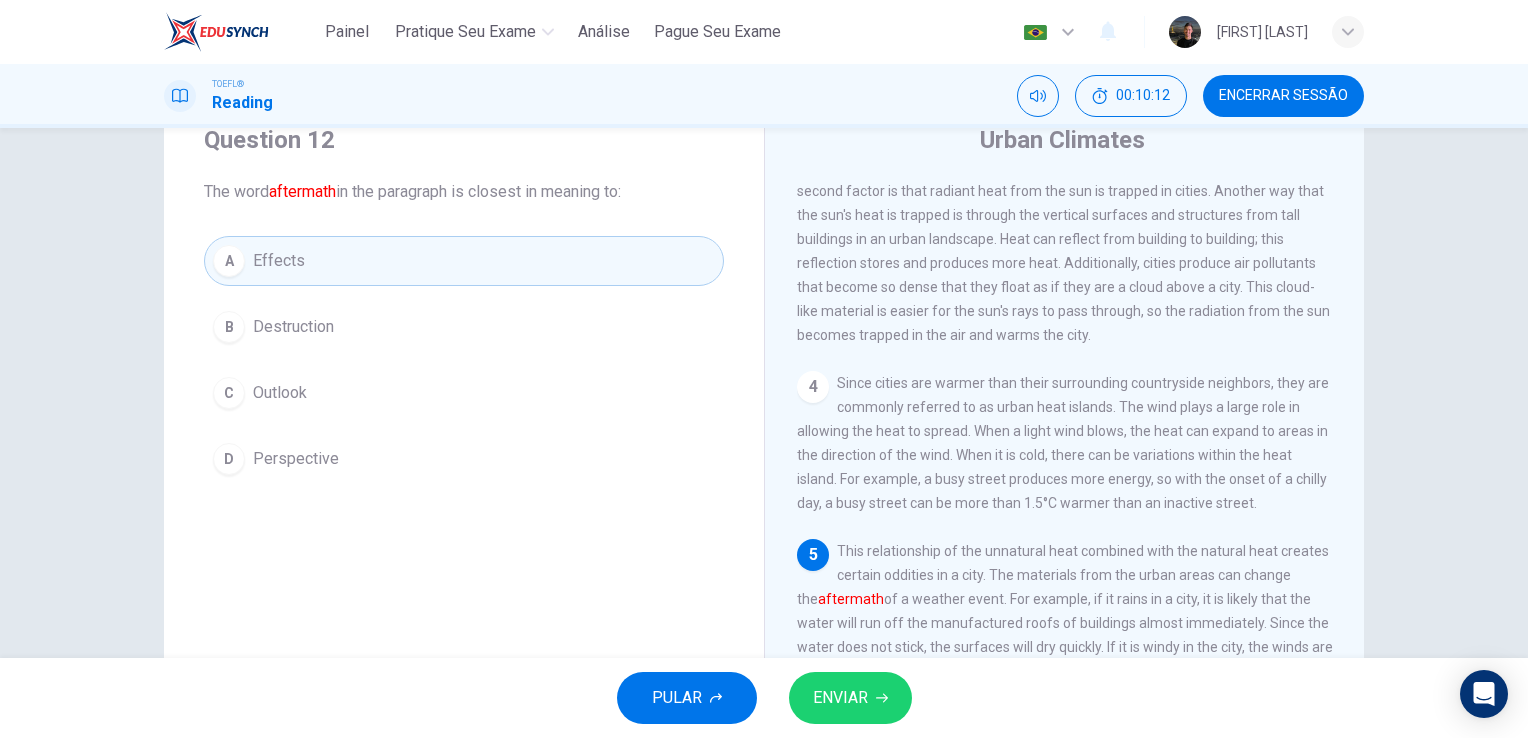 click on "ENVIAR" at bounding box center (840, 698) 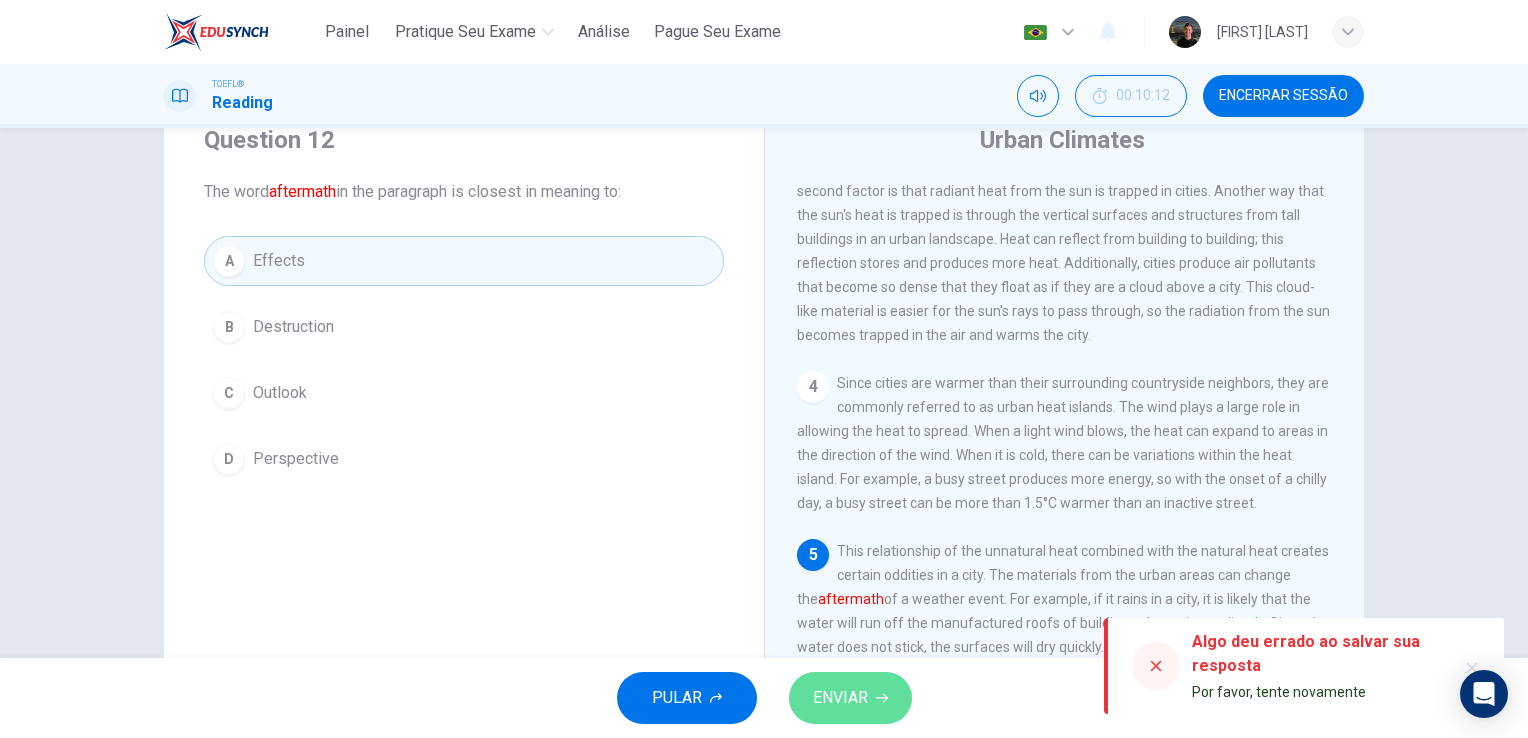 click on "ENVIAR" at bounding box center [850, 698] 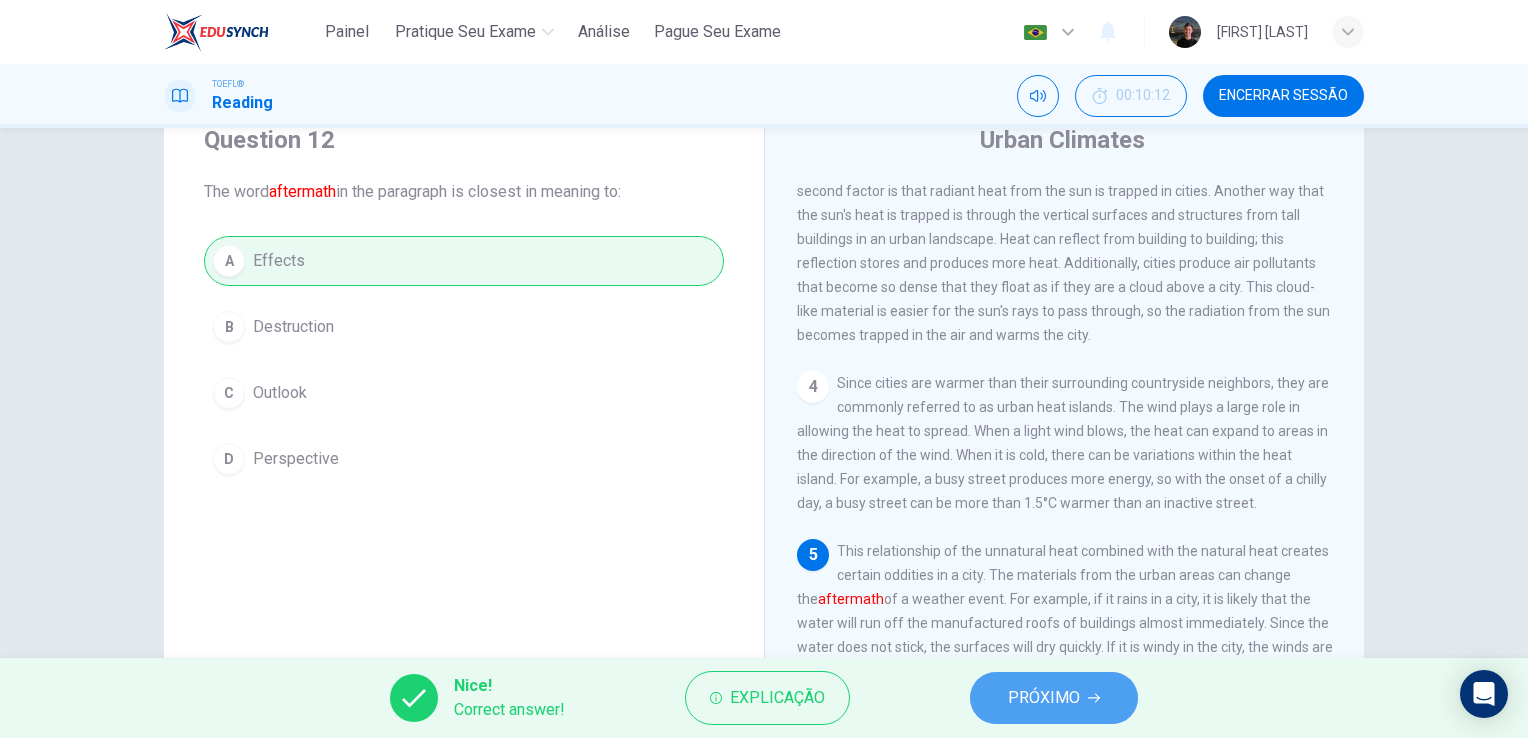 click on "PRÓXIMO" at bounding box center (1054, 698) 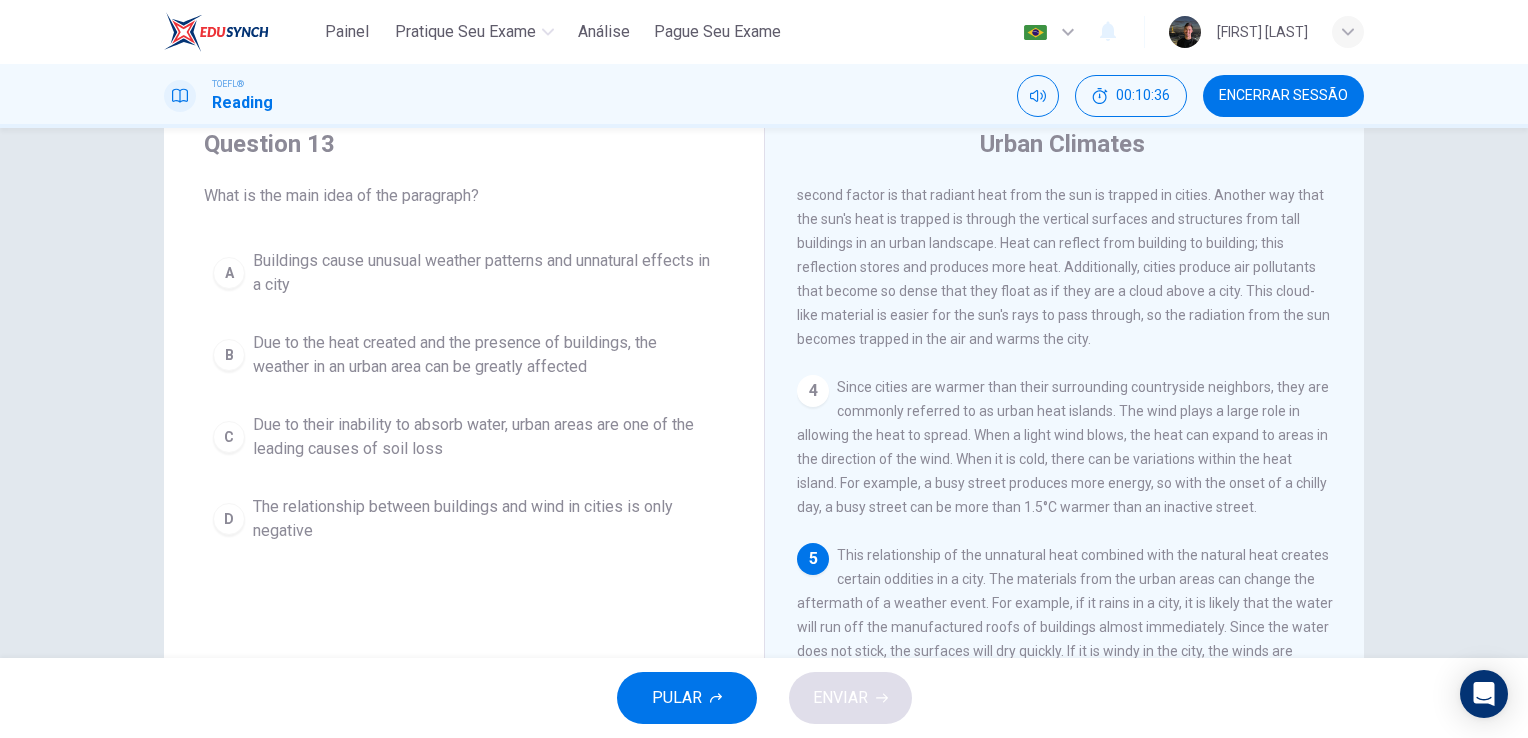 scroll, scrollTop: 72, scrollLeft: 0, axis: vertical 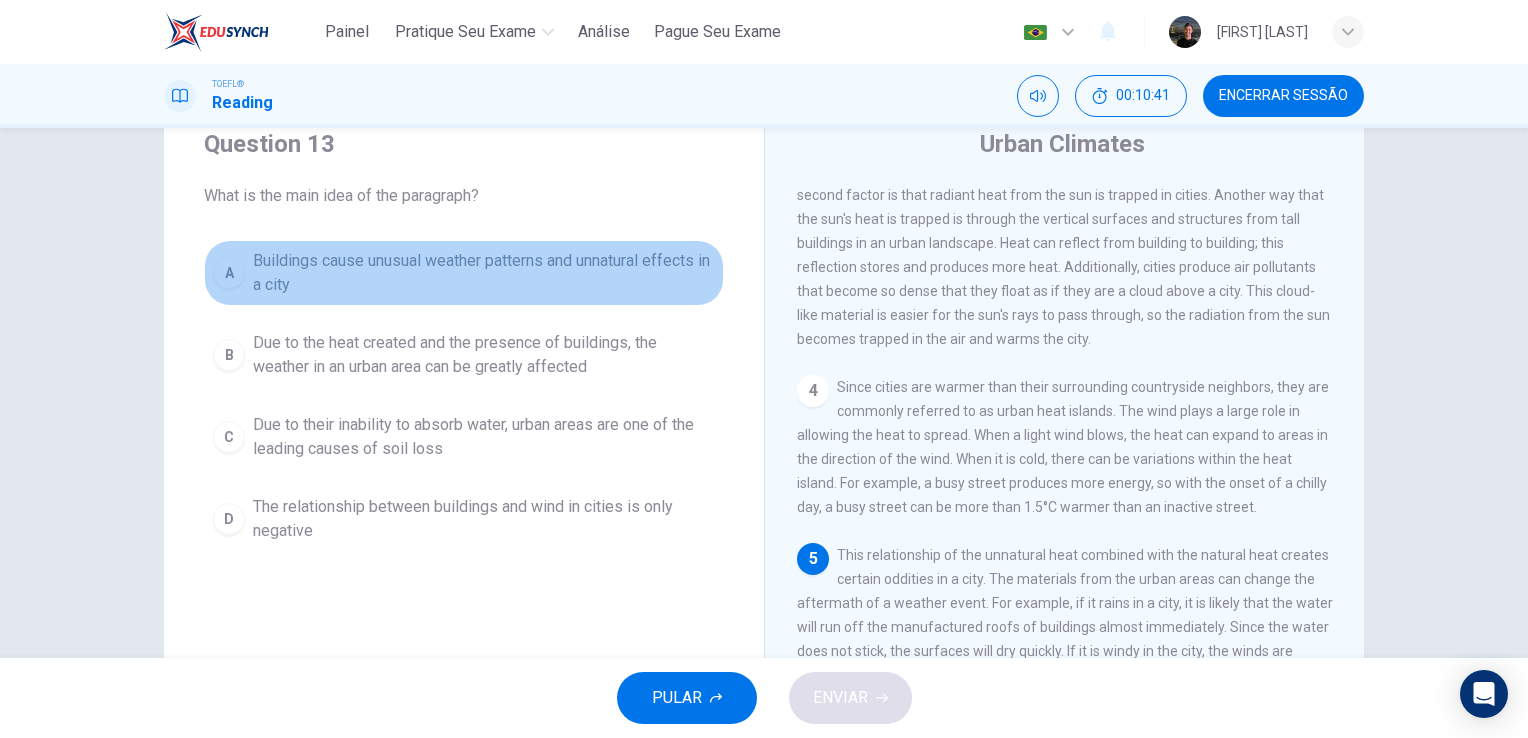click on "Buildings cause unusual weather patterns and unnatural effects in a city" at bounding box center (484, 273) 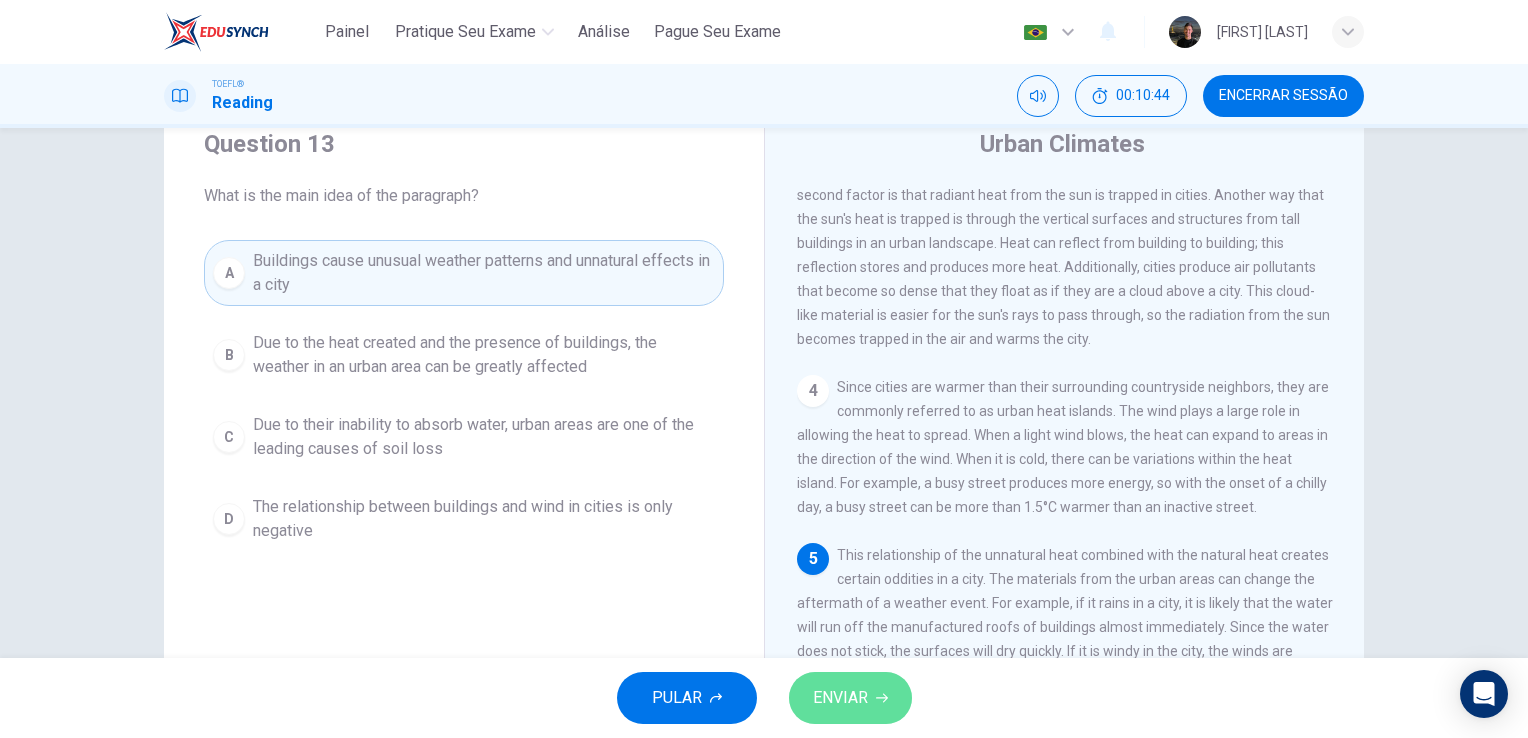 click on "ENVIAR" at bounding box center [850, 698] 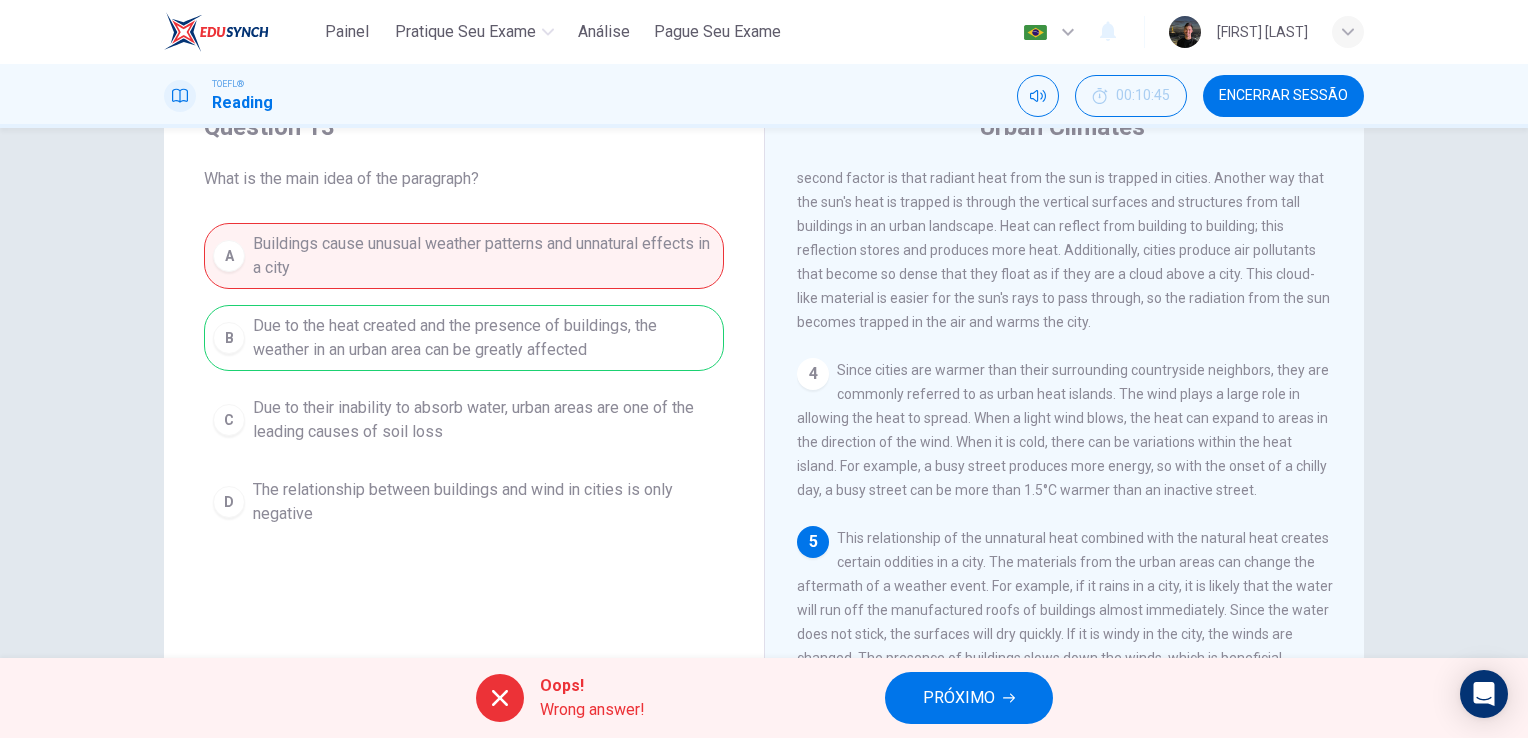 scroll, scrollTop: 88, scrollLeft: 0, axis: vertical 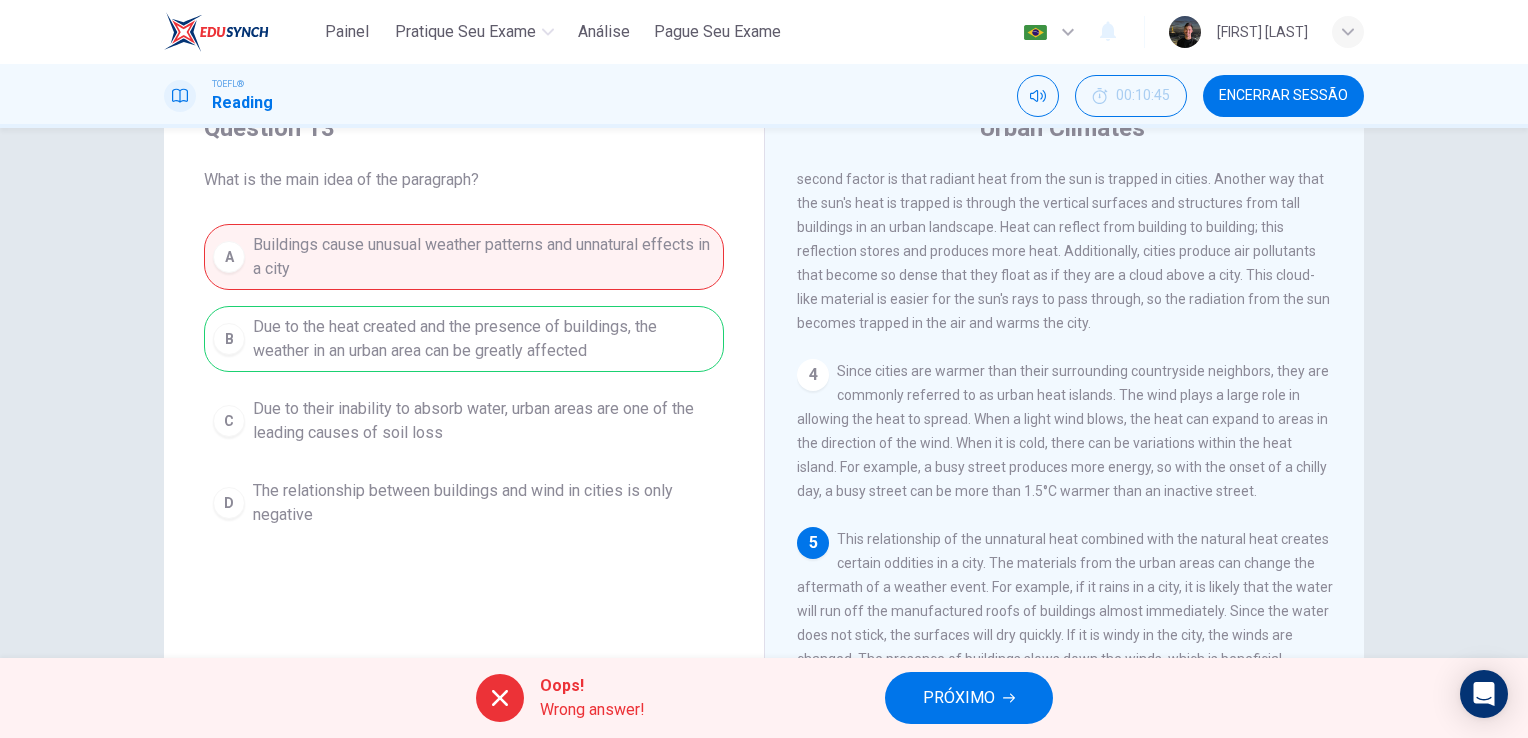 click on "A Buildings cause unusual weather patterns and unnatural effects in a city B Due to the heat created and the presence of buildings, the weather in an urban area can be greatly affected C Due to their inability to absorb water, urban areas are one of the leading causes of soil loss D The relationship between buildings and wind in cities is only negative" at bounding box center [464, 380] 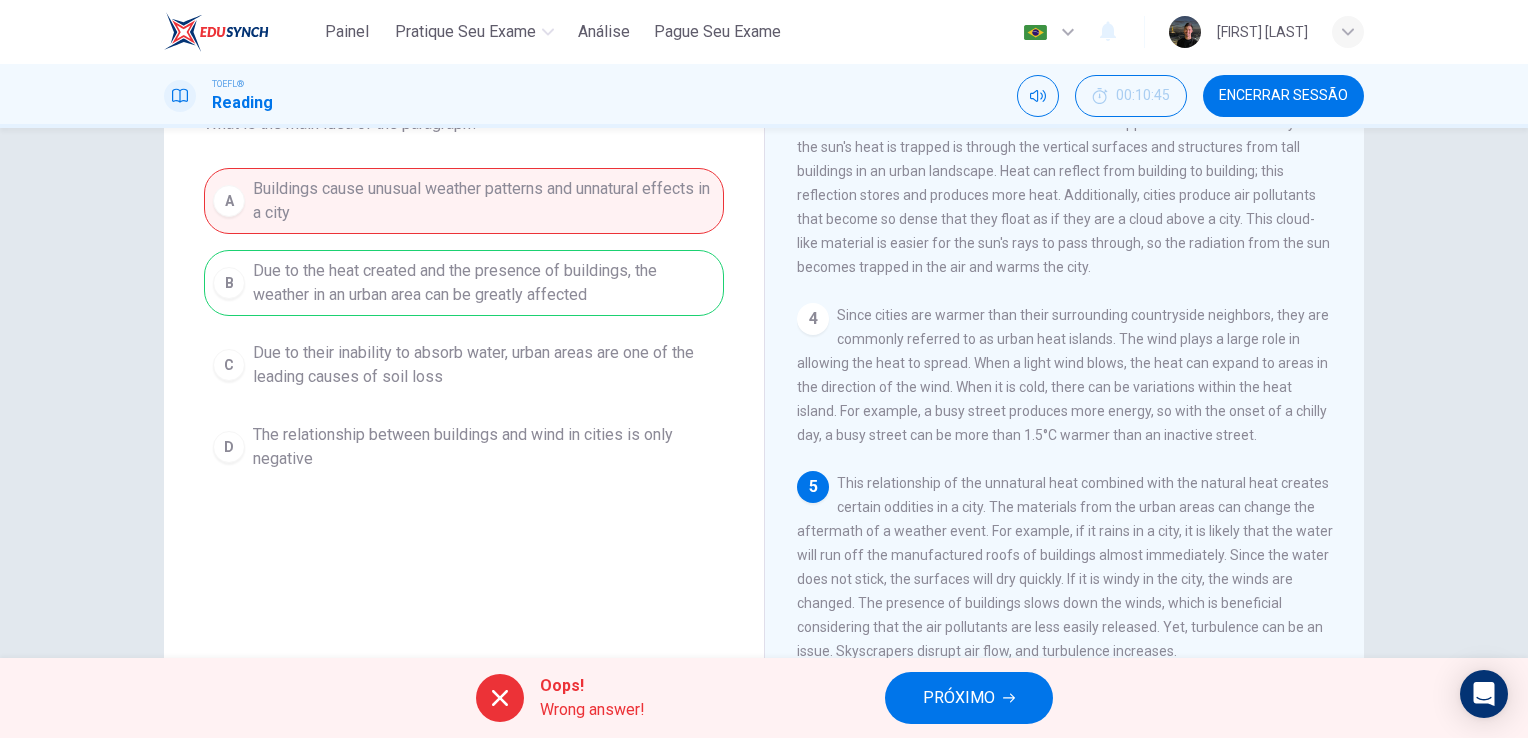 scroll, scrollTop: 136, scrollLeft: 0, axis: vertical 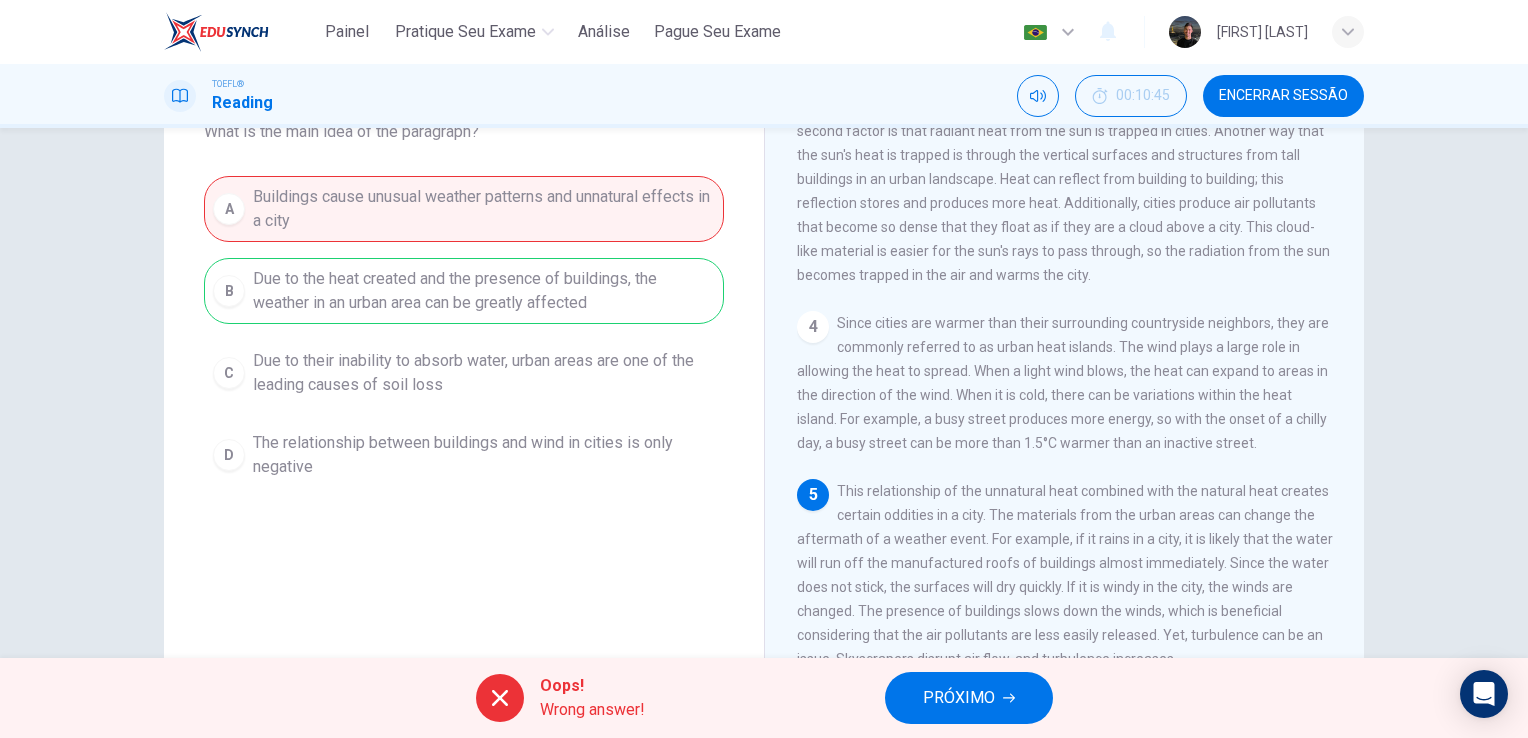 click on "A Buildings cause unusual weather patterns and unnatural effects in a city B Due to the heat created and the presence of buildings, the weather in an urban area can be greatly affected C Due to their inability to absorb water, urban areas are one of the leading causes of soil loss D The relationship between buildings and wind in cities is only negative" at bounding box center [464, 332] 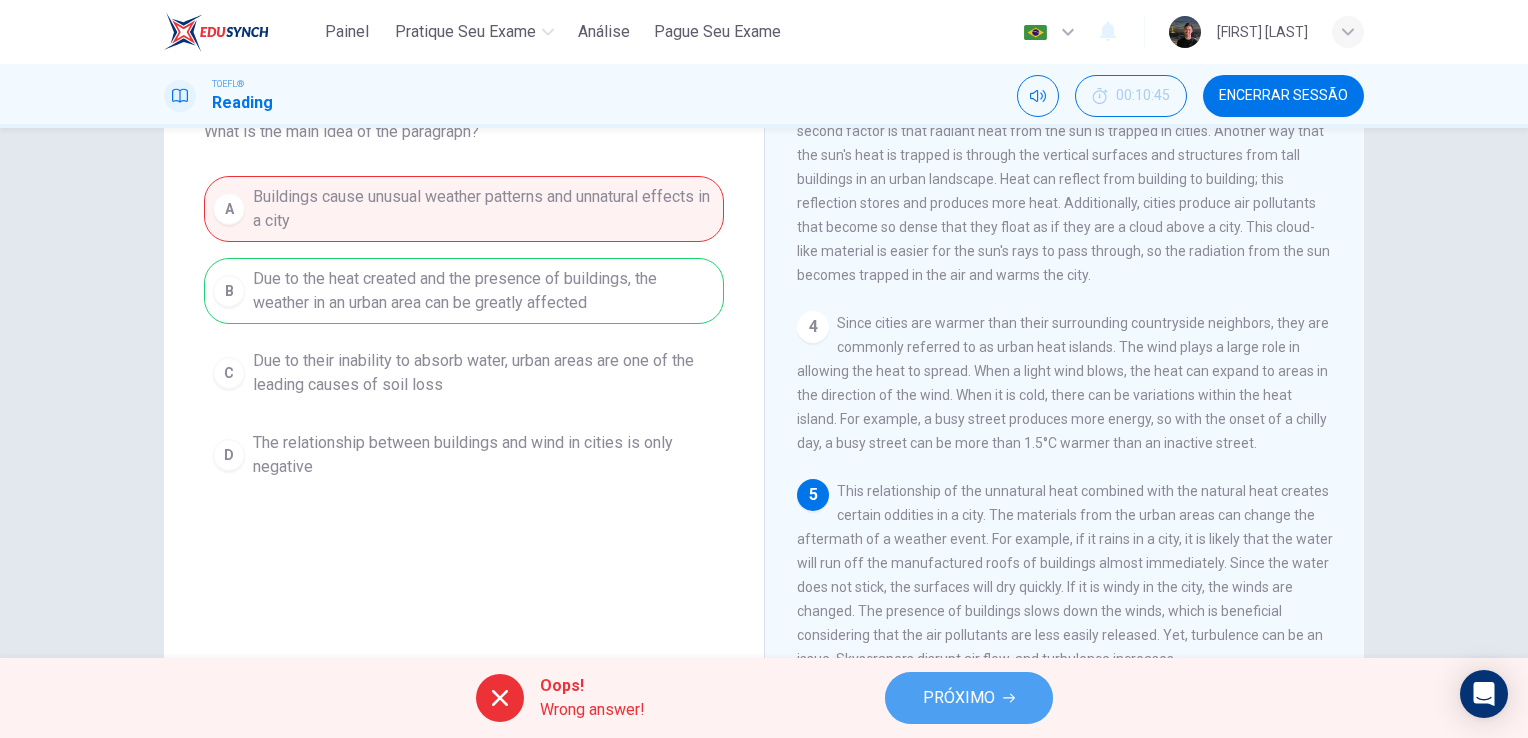 click on "PRÓXIMO" at bounding box center (969, 698) 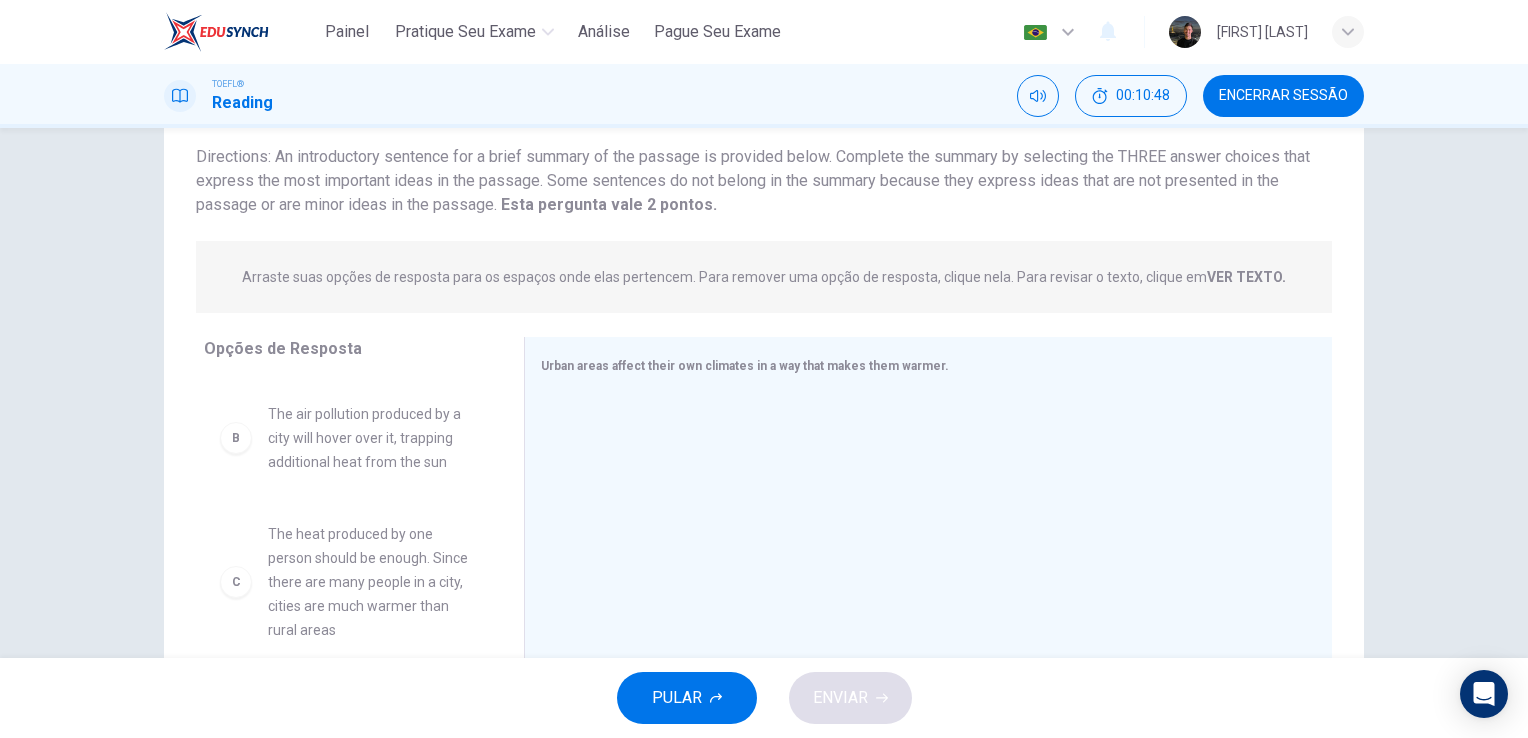 scroll, scrollTop: 0, scrollLeft: 0, axis: both 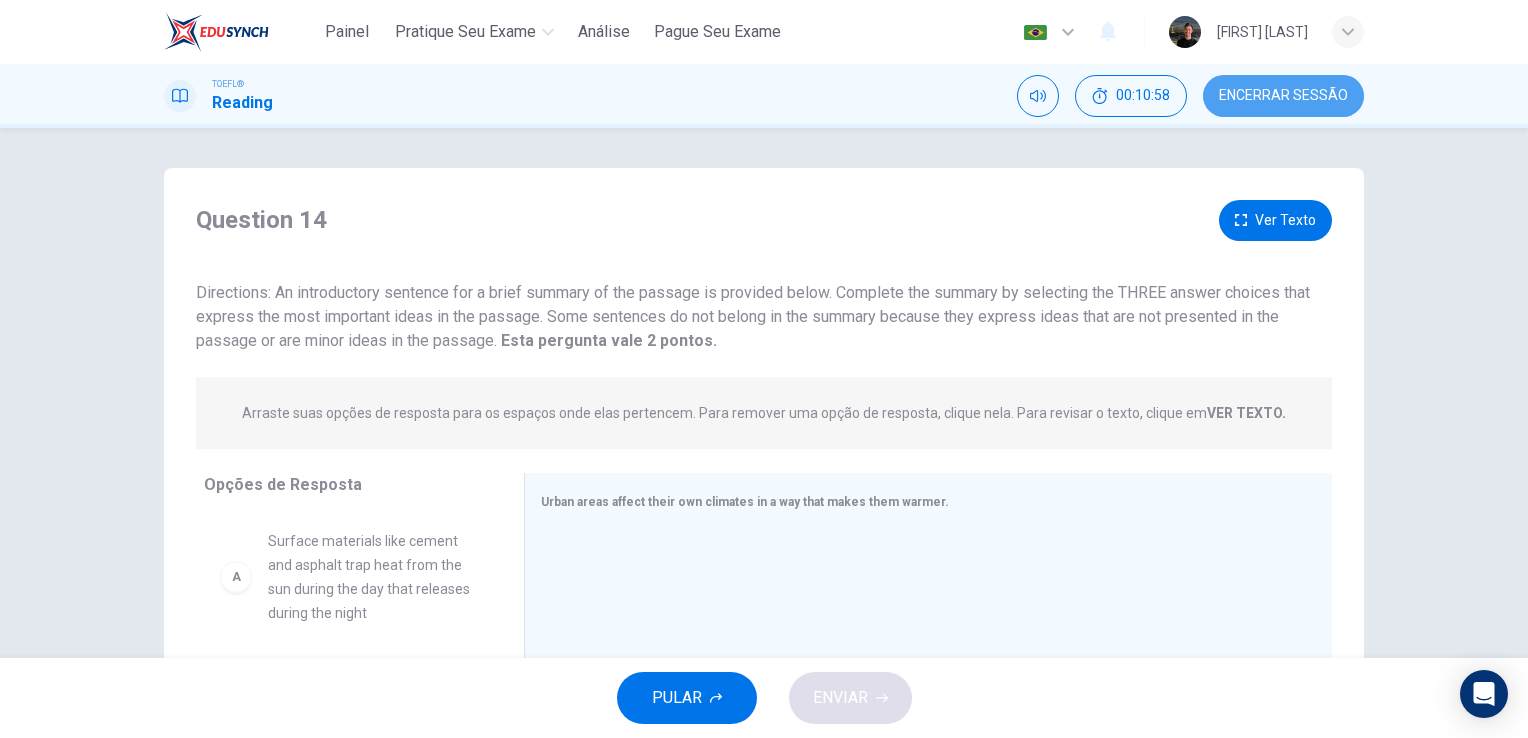 click on "Encerrar Sessão" at bounding box center [1283, 96] 